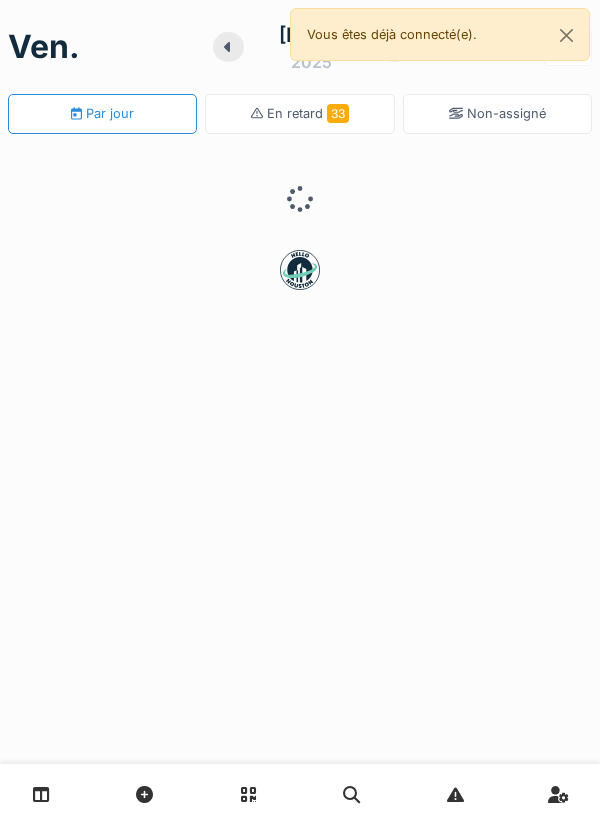 scroll, scrollTop: 0, scrollLeft: 0, axis: both 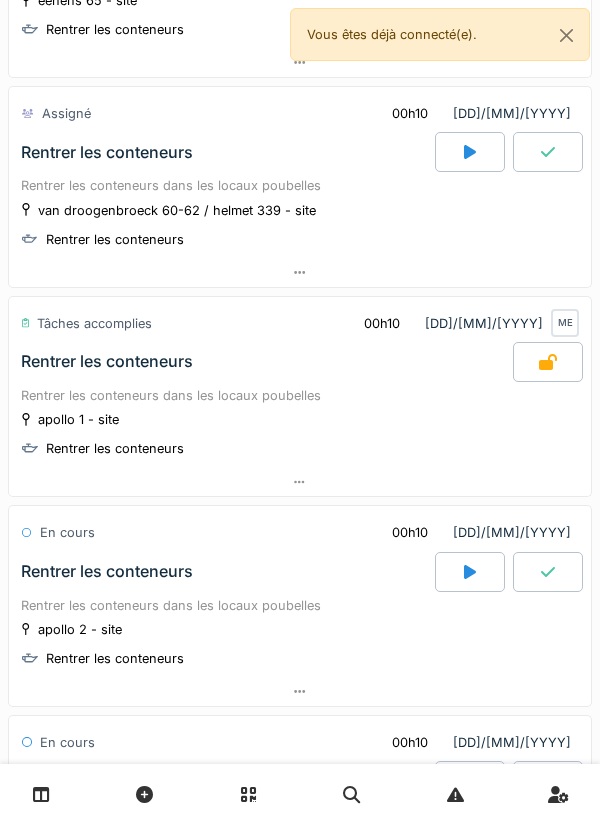 click 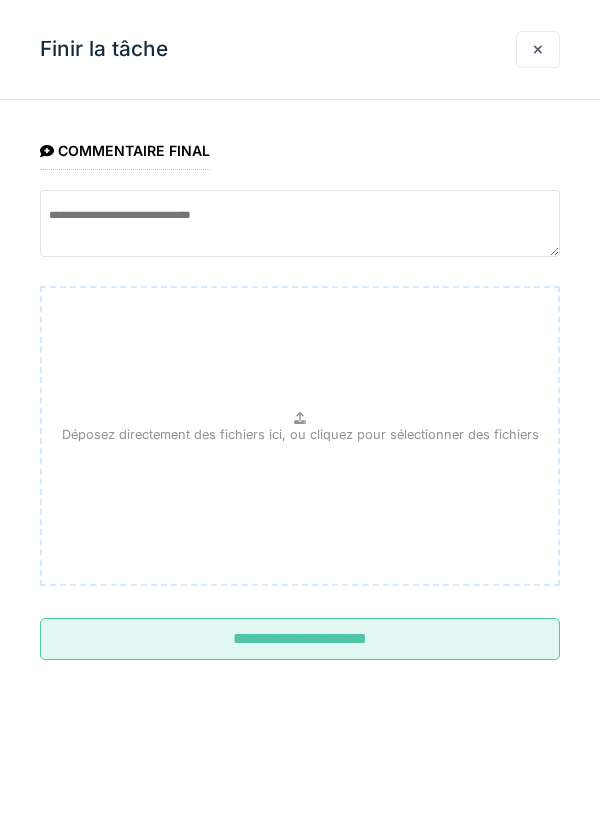 scroll, scrollTop: 4279, scrollLeft: 0, axis: vertical 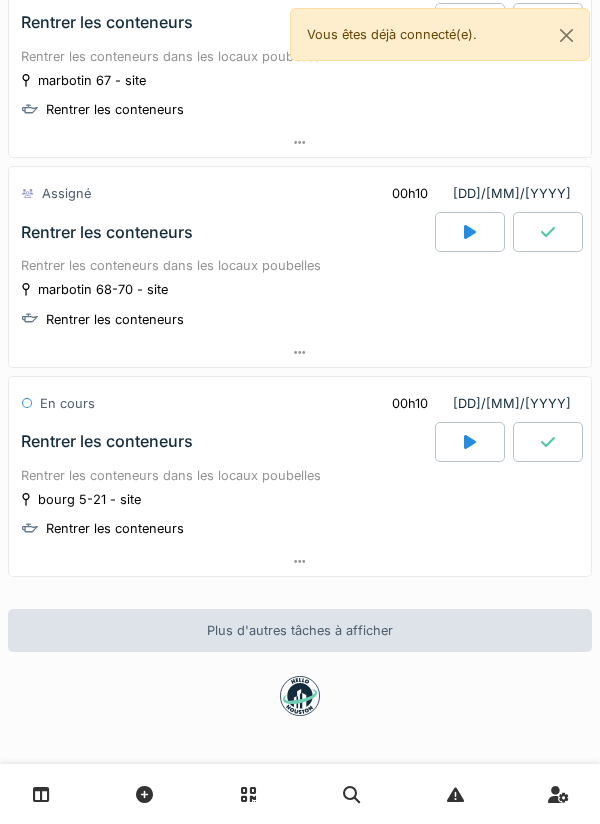 click 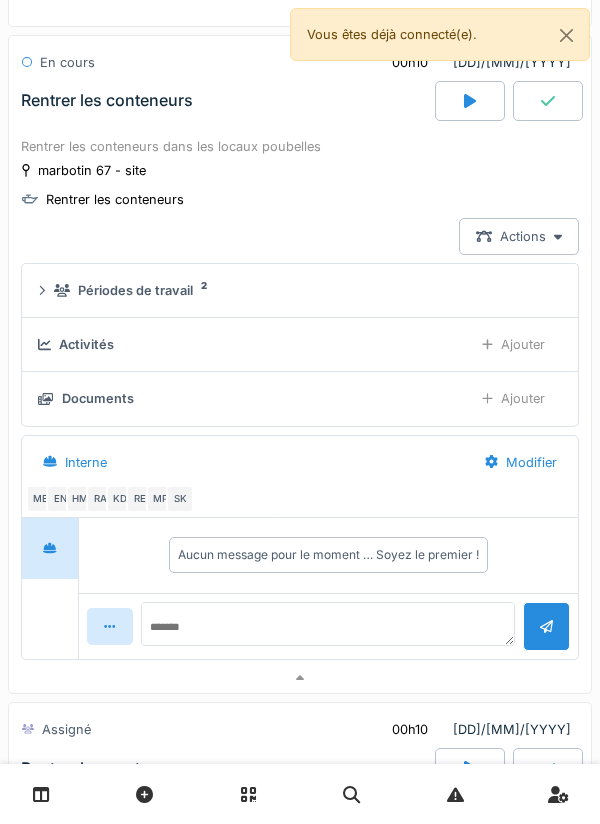 scroll, scrollTop: 279, scrollLeft: 0, axis: vertical 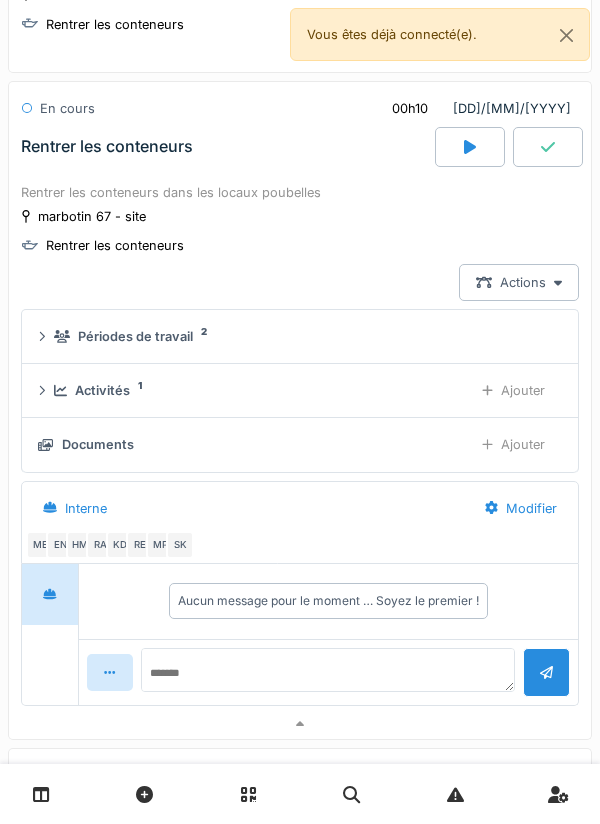 click at bounding box center [470, 147] 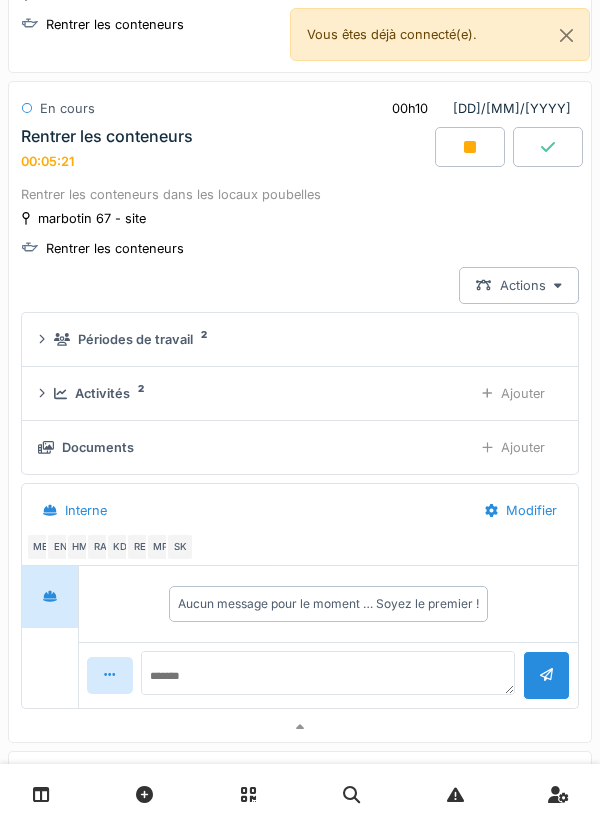 click on "Ajouter" at bounding box center [513, 393] 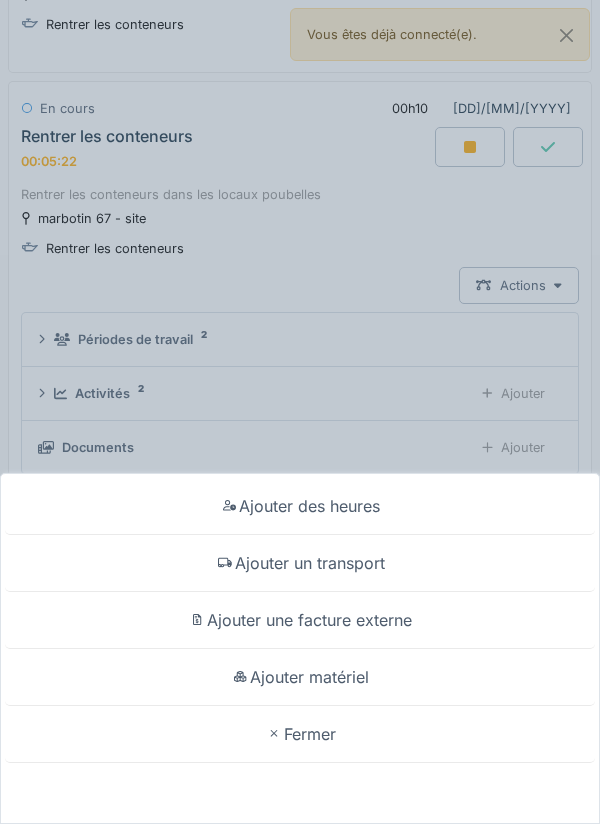 click on "Ajouter un transport" at bounding box center [300, 563] 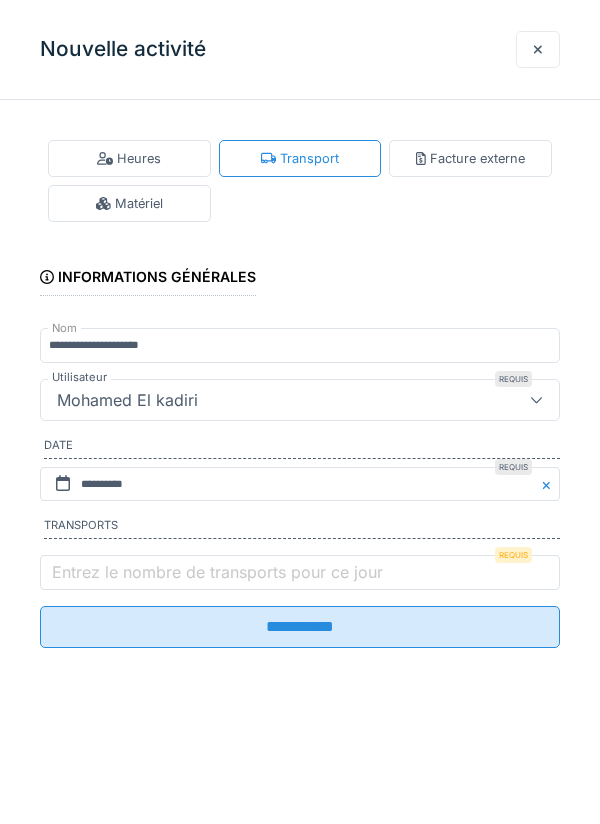 click on "Entrez le nombre de transports pour ce jour" at bounding box center [217, 572] 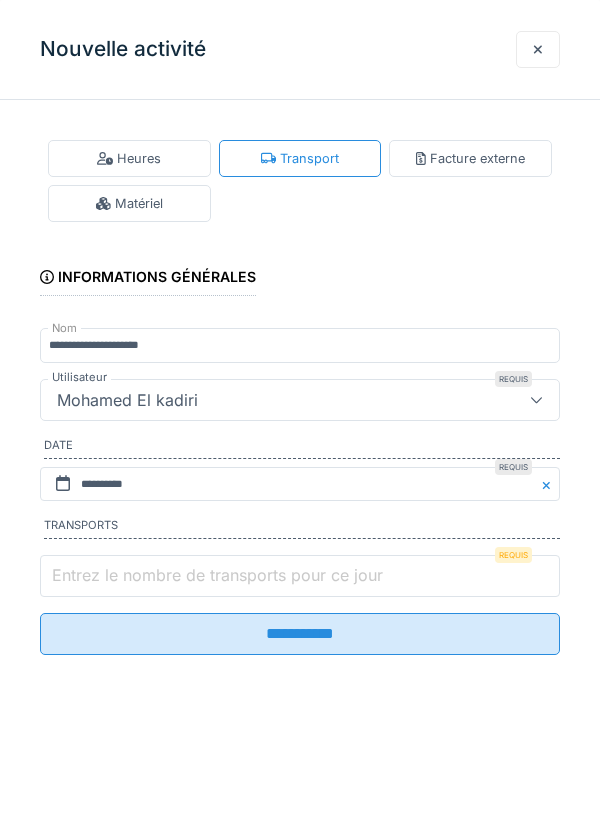 click on "Entrez le nombre de transports pour ce jour" at bounding box center [300, 576] 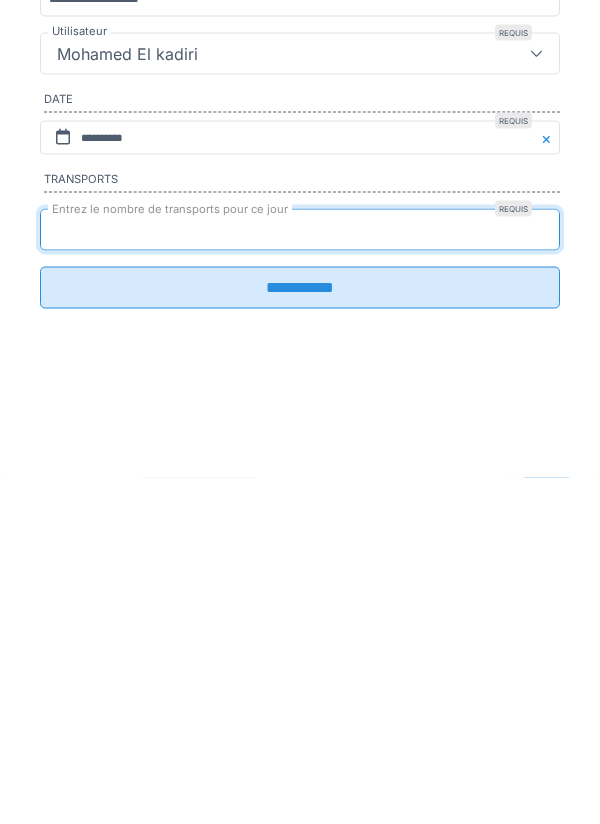type on "*" 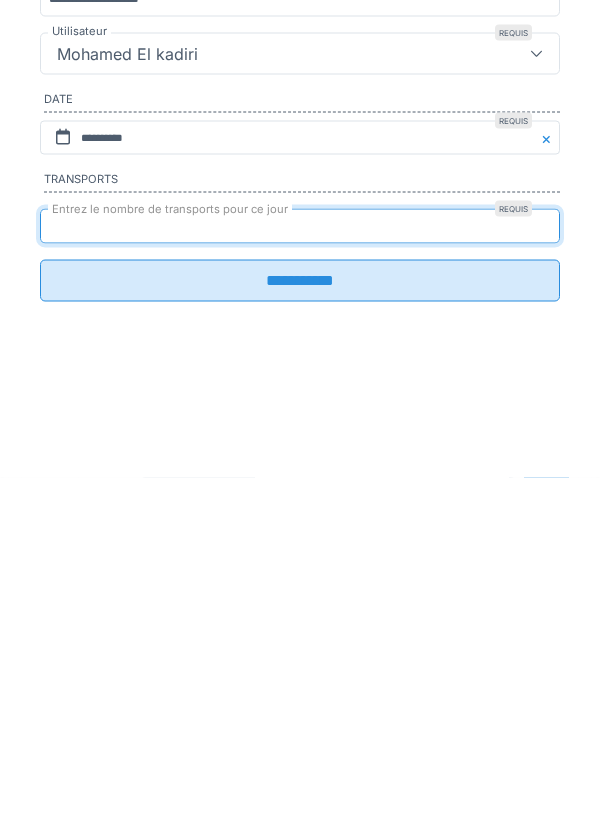 click on "**********" at bounding box center [300, 627] 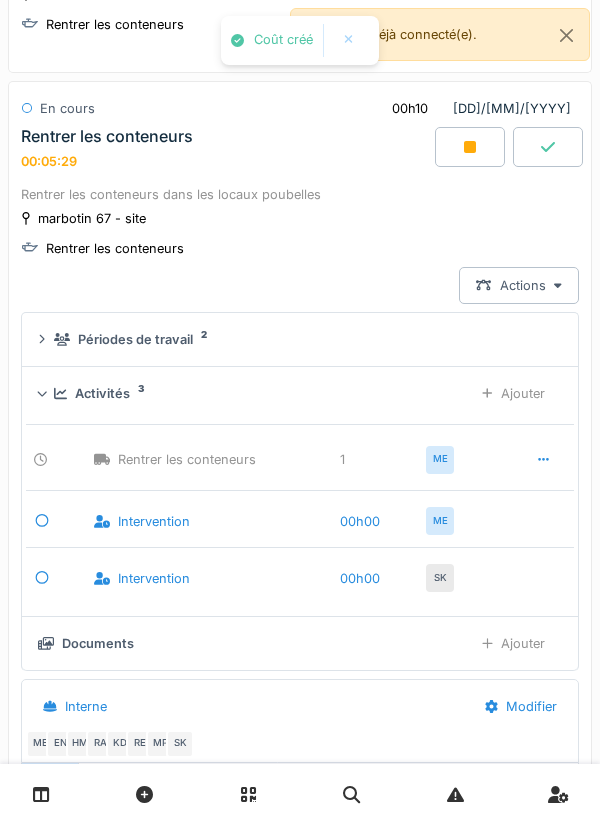 click 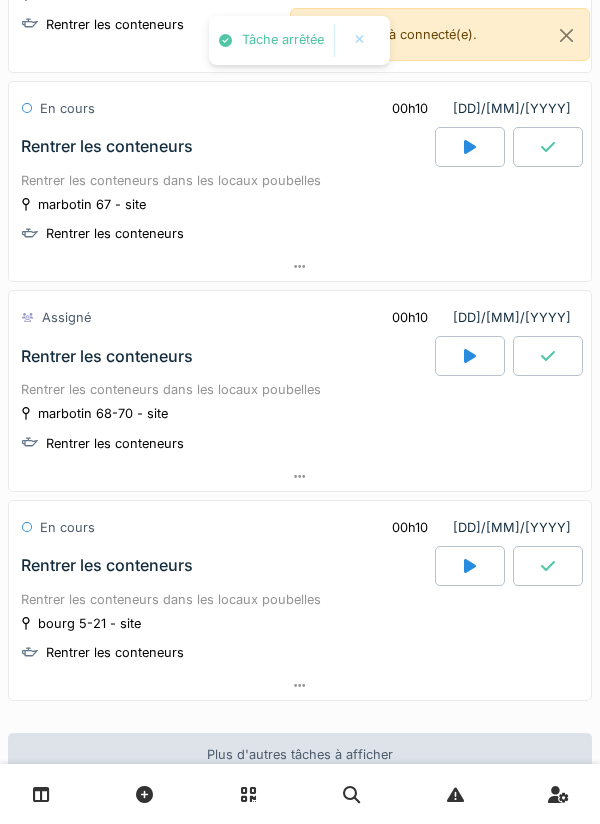 click at bounding box center [548, 147] 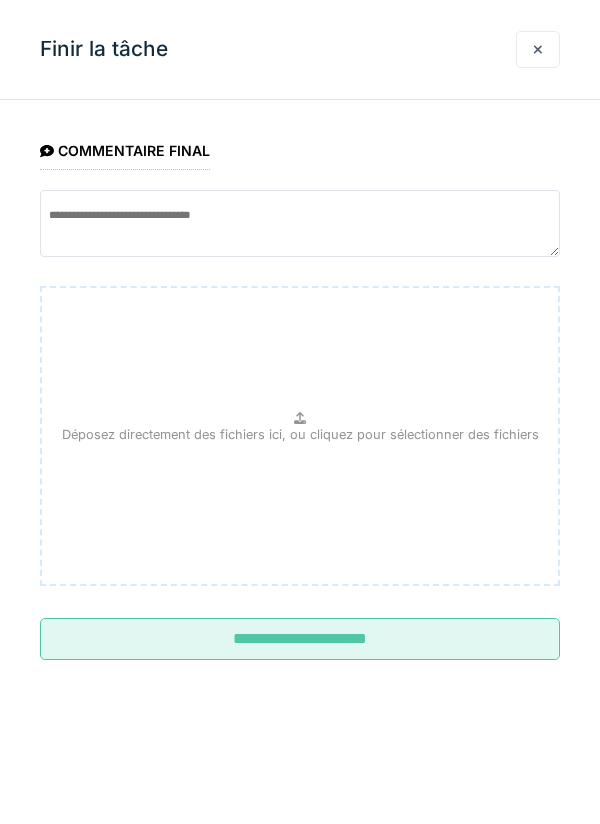 click on "**********" at bounding box center (300, 639) 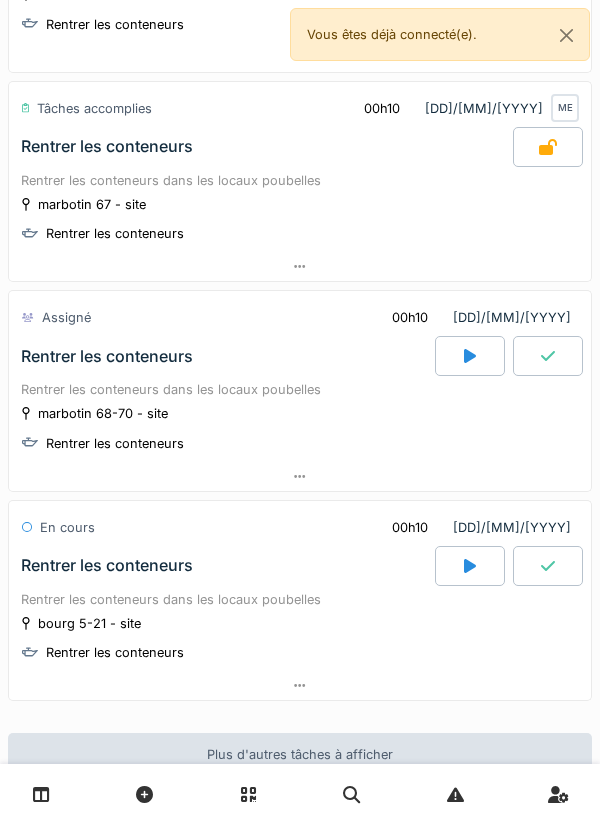 click at bounding box center [548, 356] 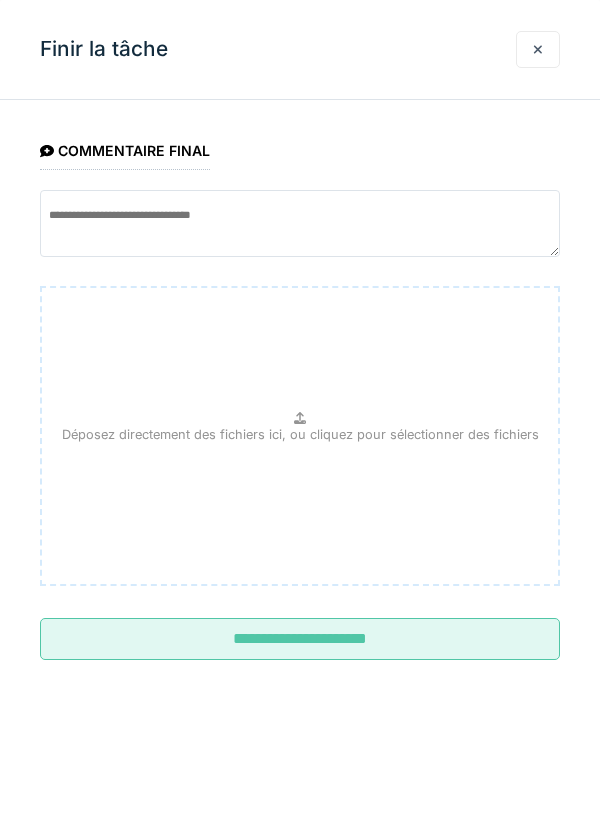 scroll, scrollTop: 489, scrollLeft: 0, axis: vertical 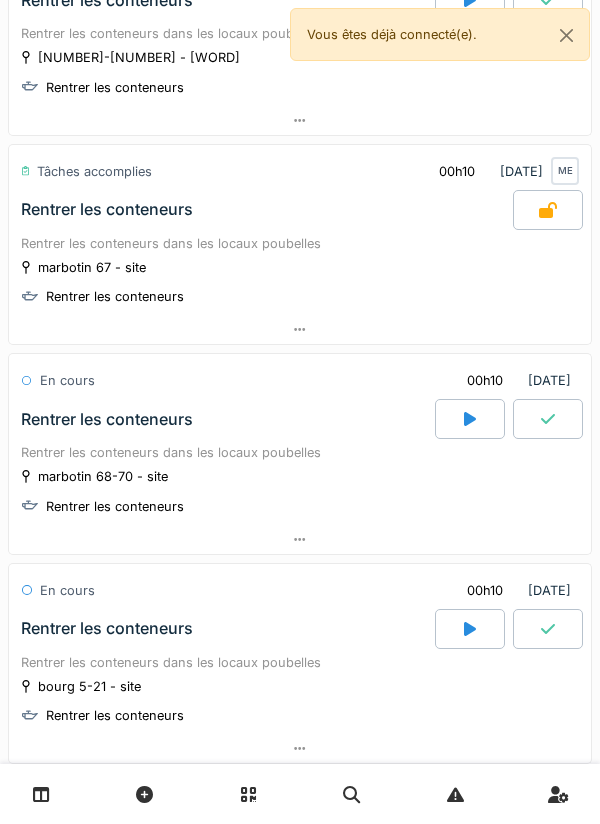 click at bounding box center (470, 419) 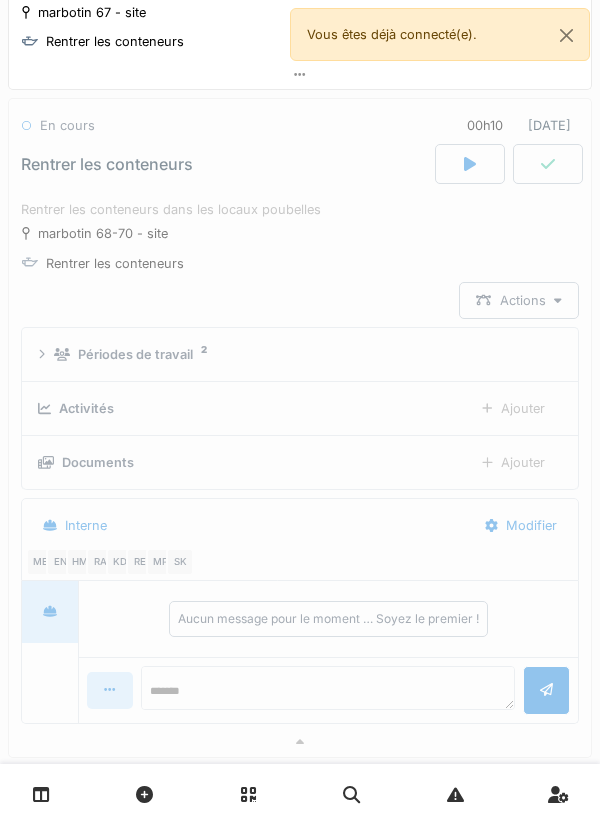 scroll, scrollTop: 489, scrollLeft: 0, axis: vertical 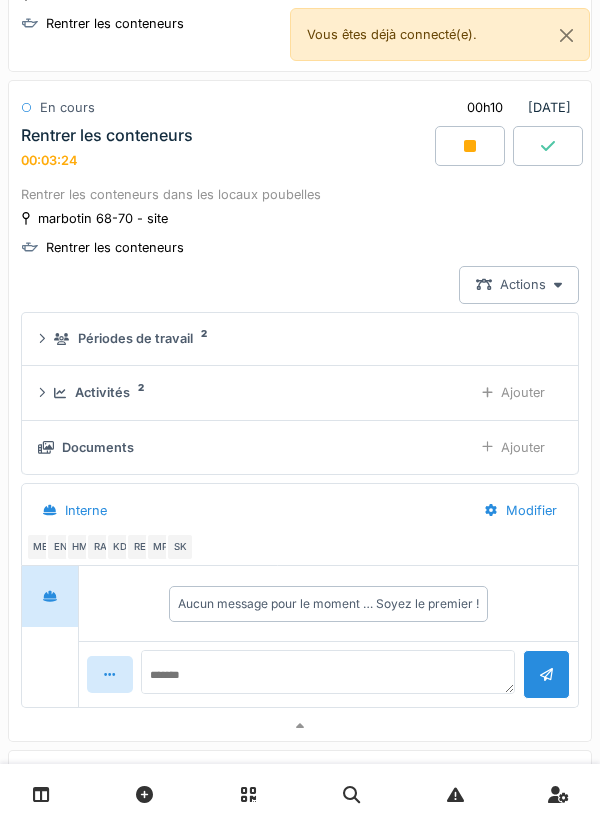 click at bounding box center (470, 146) 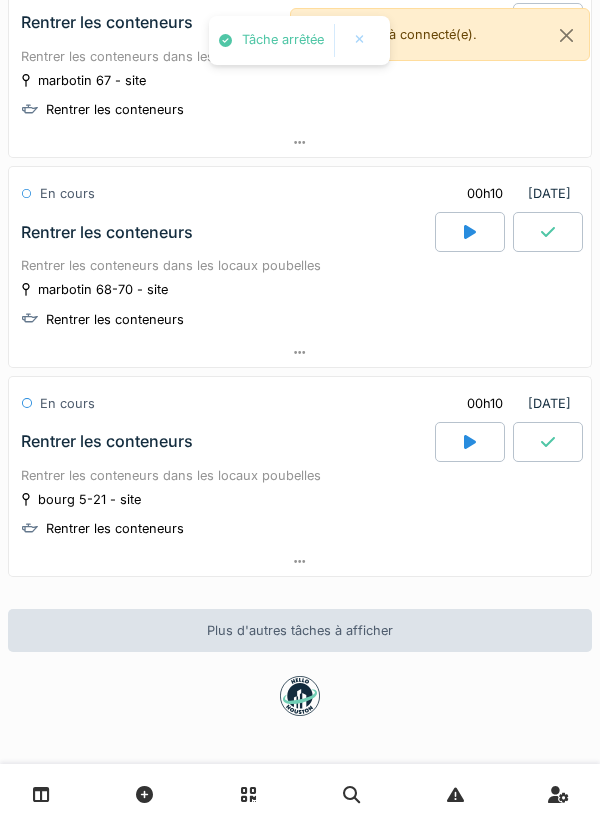 scroll, scrollTop: 403, scrollLeft: 0, axis: vertical 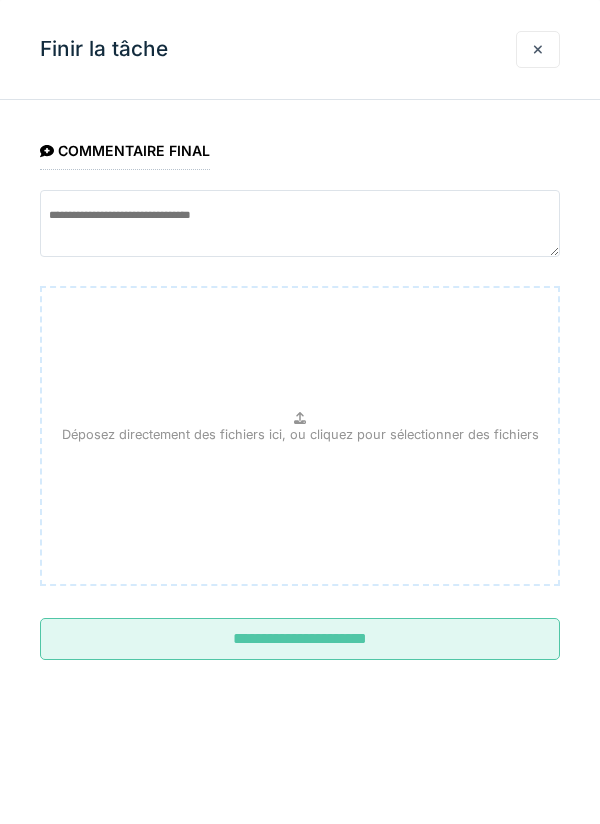 click on "**********" at bounding box center (300, 639) 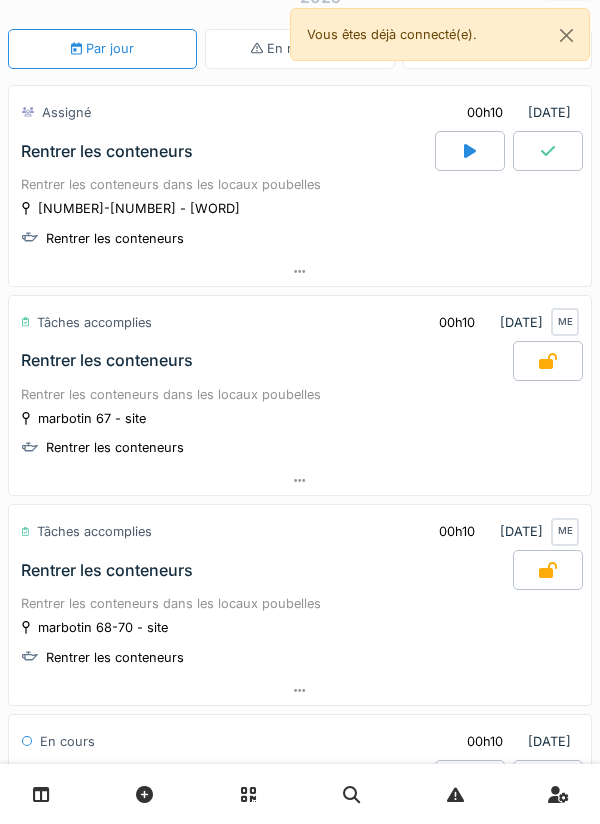 scroll, scrollTop: 0, scrollLeft: 0, axis: both 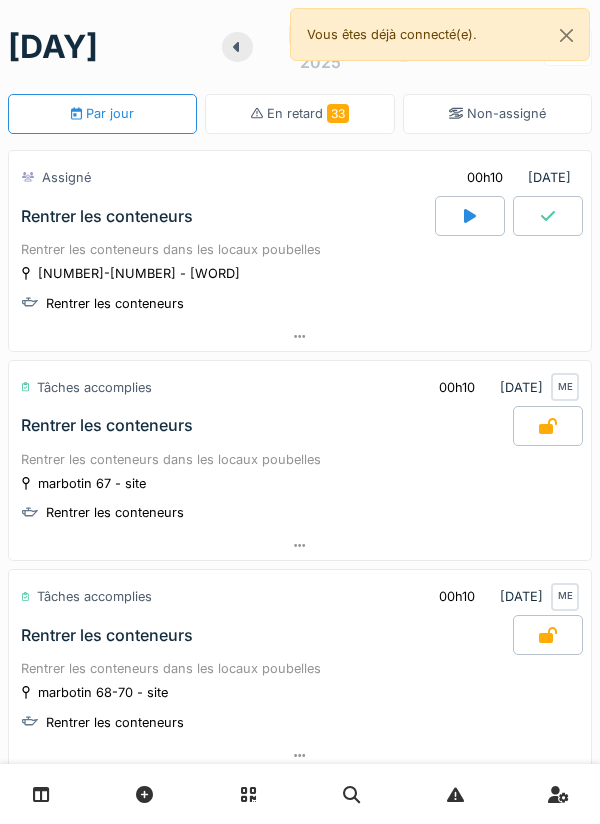 click at bounding box center (41, 794) 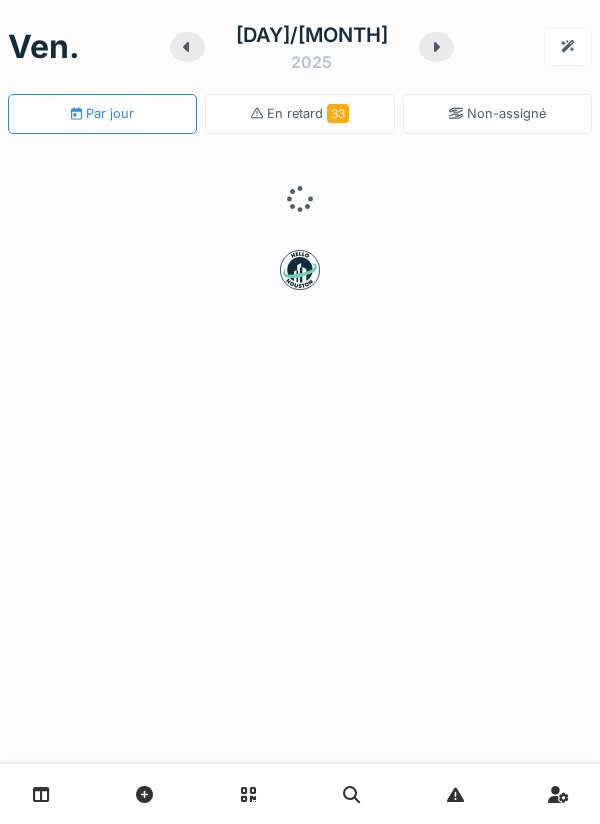 scroll, scrollTop: 0, scrollLeft: 0, axis: both 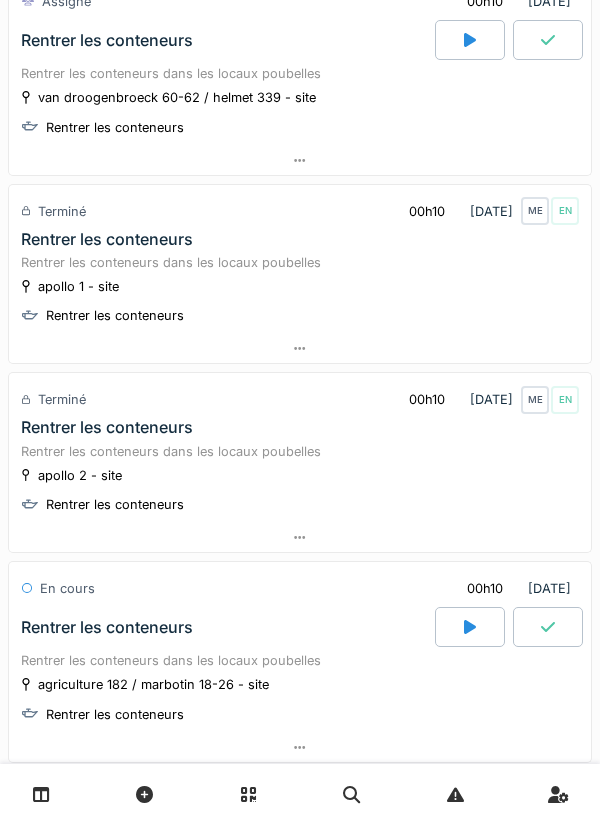 click at bounding box center [470, 627] 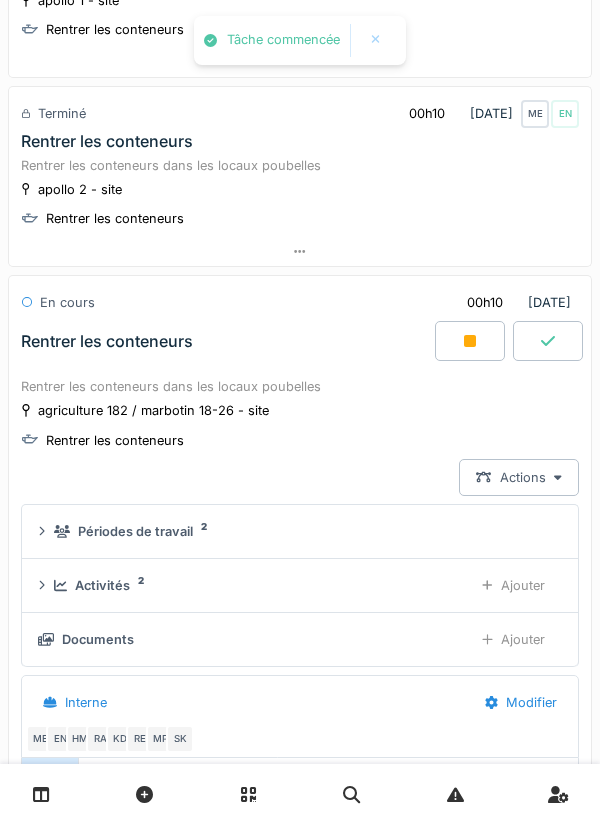 scroll, scrollTop: 4429, scrollLeft: 0, axis: vertical 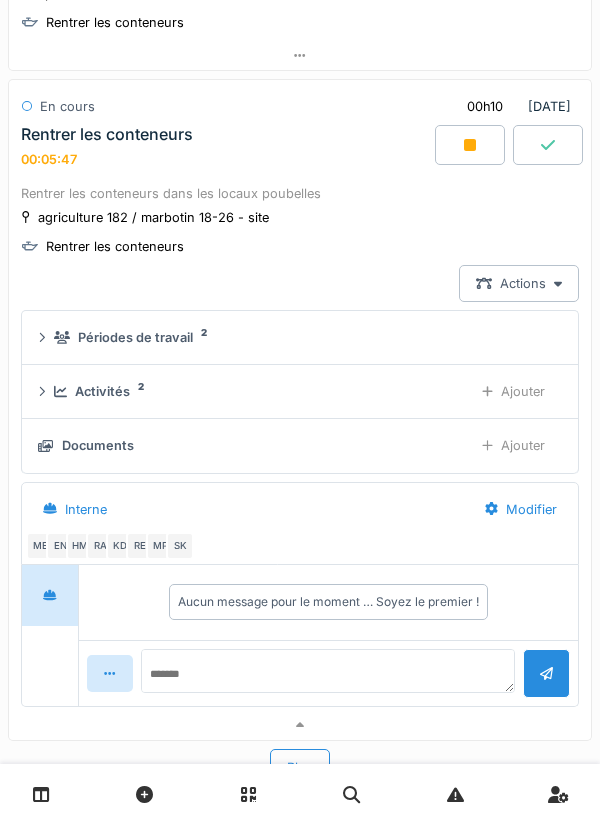 click on "Ajouter" at bounding box center (513, 391) 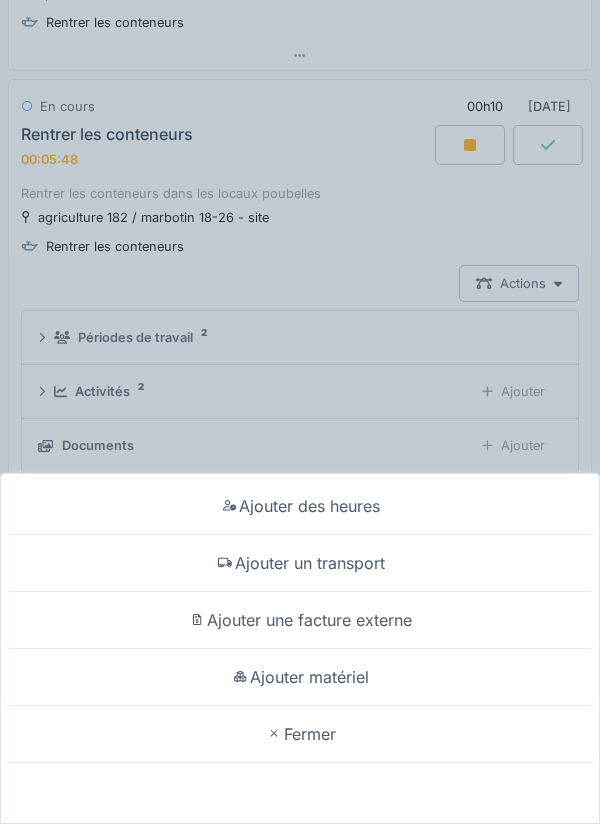 click on "Ajouter un transport" at bounding box center [300, 563] 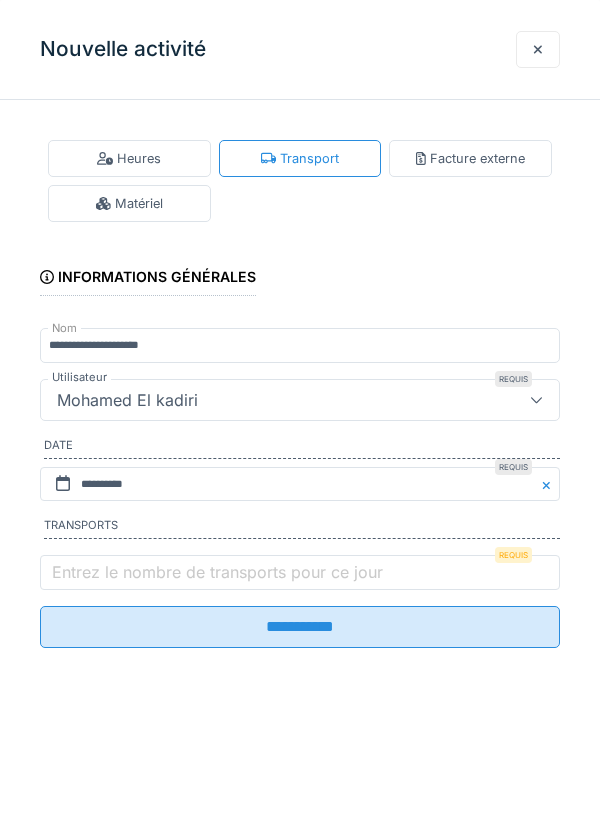 click on "Entrez le nombre de transports pour ce jour" at bounding box center [217, 572] 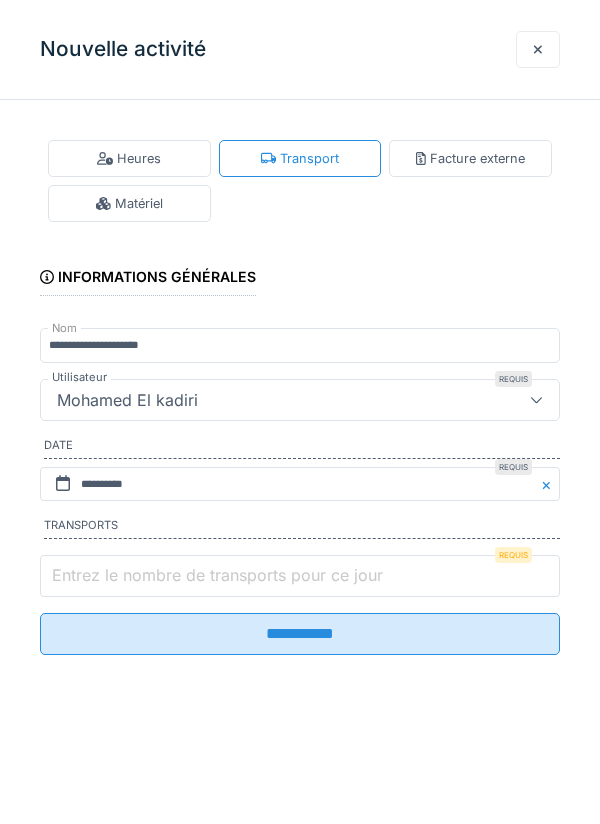 click on "Entrez le nombre de transports pour ce jour" at bounding box center [300, 576] 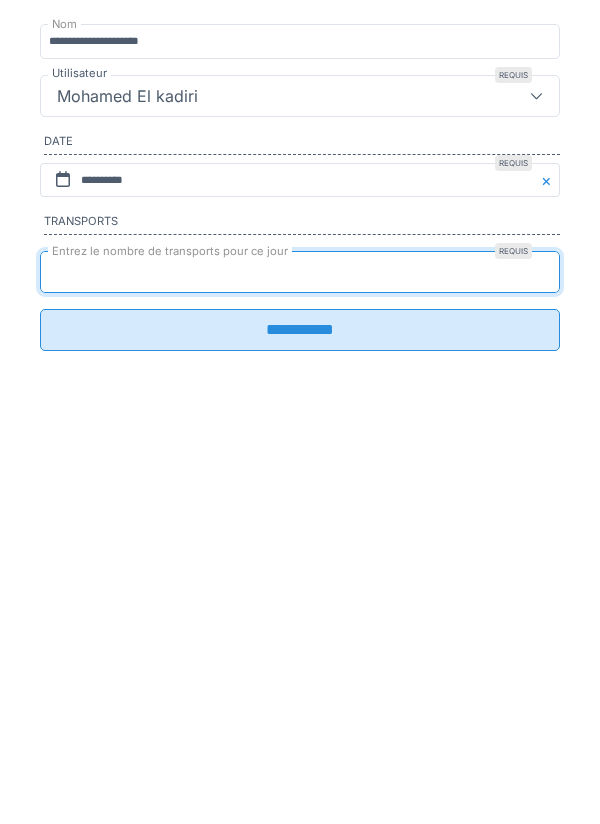 type on "*" 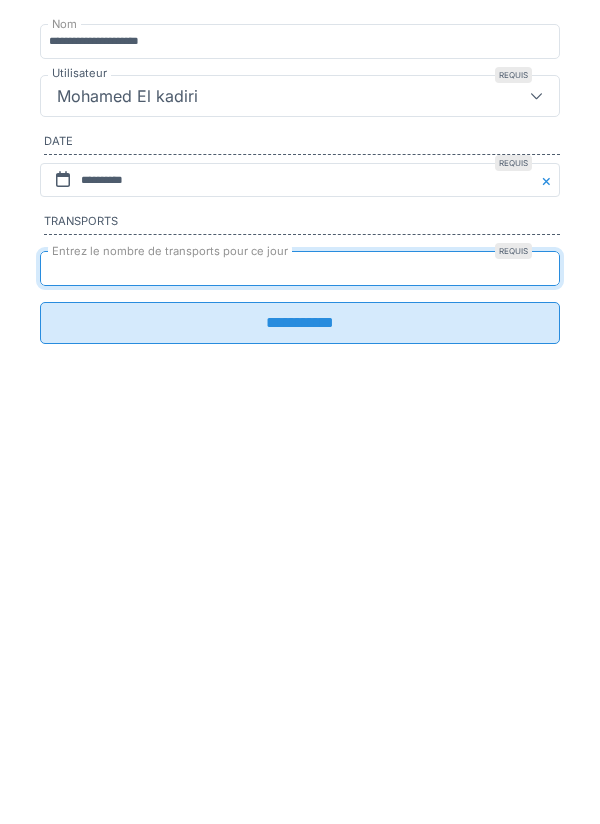 click on "**********" at bounding box center [300, 627] 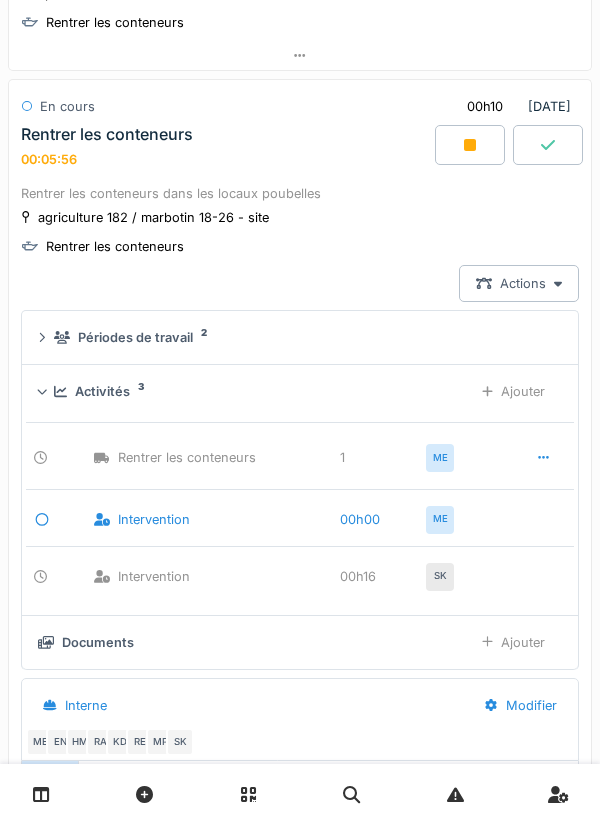 click at bounding box center [470, 145] 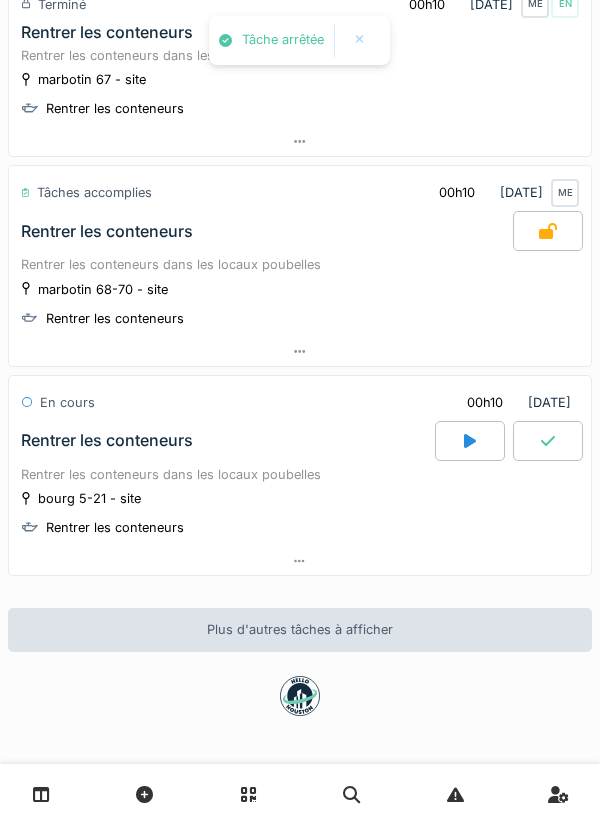 scroll, scrollTop: 382, scrollLeft: 0, axis: vertical 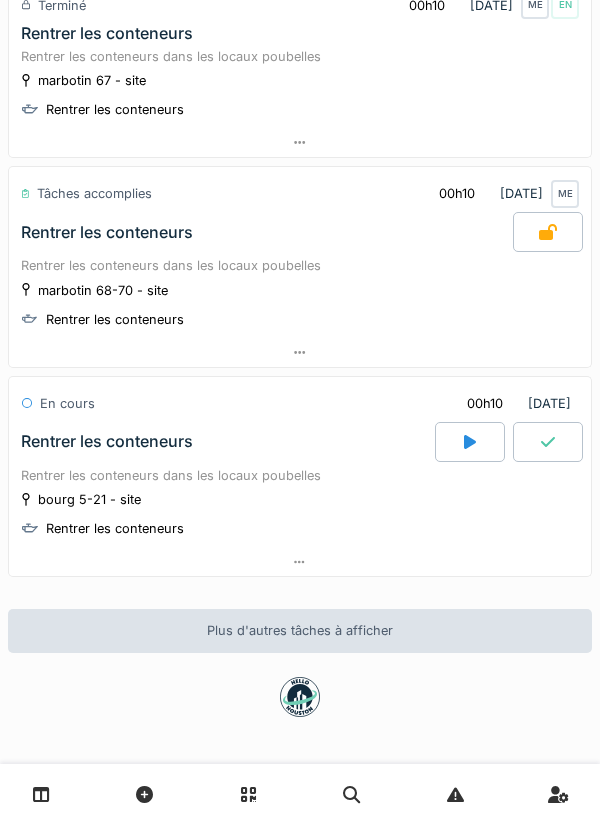 click at bounding box center [41, 794] 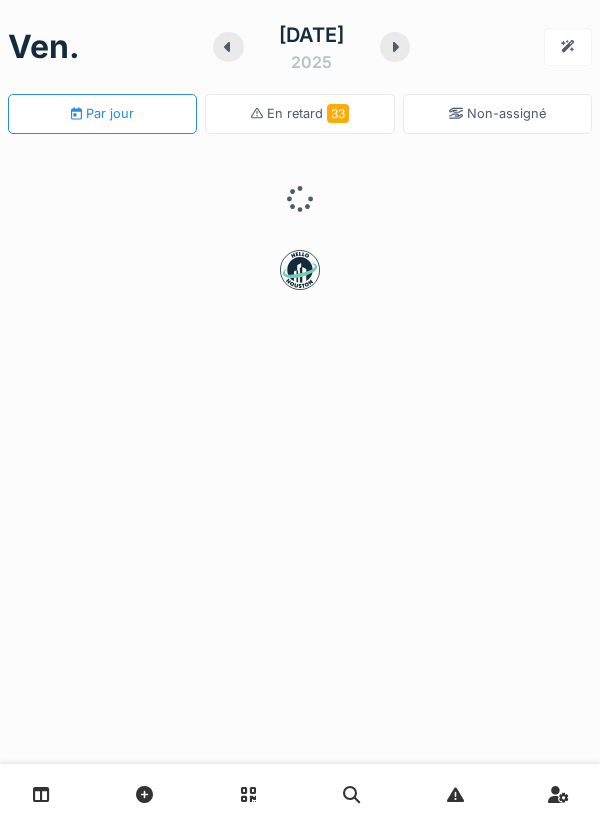 scroll, scrollTop: 0, scrollLeft: 0, axis: both 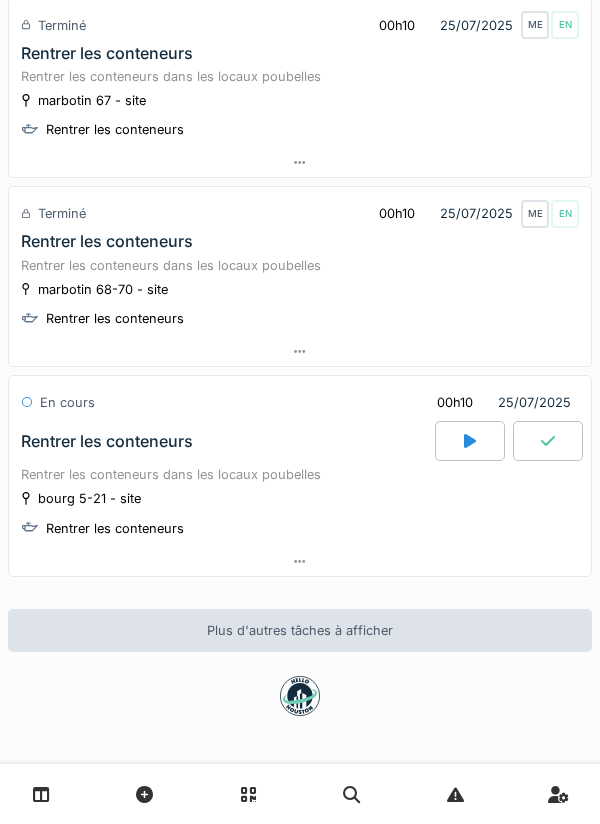 click on "Rentrer les conteneurs dans les locaux poubelles" at bounding box center [300, 474] 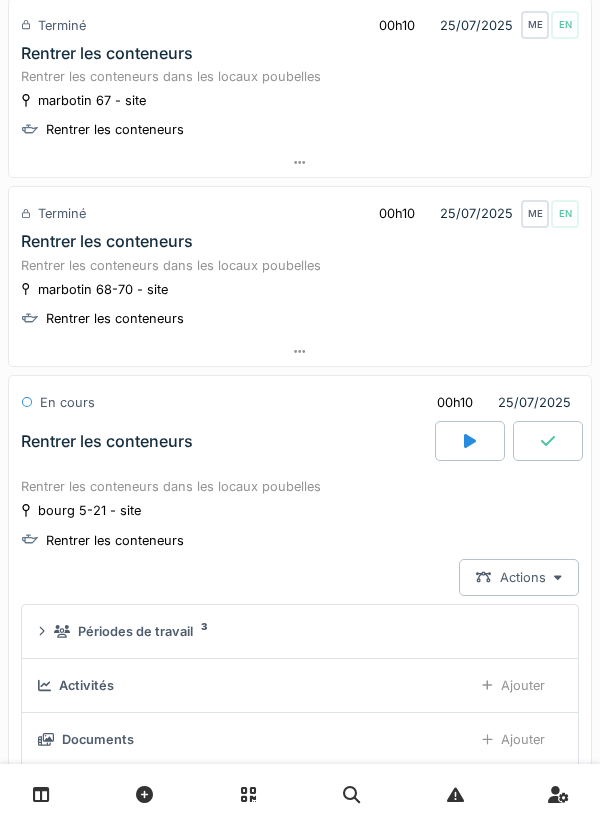 click on "Rentrer les conteneurs dans les locaux poubelles [LOCATION] - site Rentrer les conteneurs  Actions Périodes de travail 3 Activités Ajouter Documents Ajouter Interne Modifier ME EN HM RA KD RE MP SK Aucun message pour le moment … Soyez le premier !" at bounding box center (300, 738) 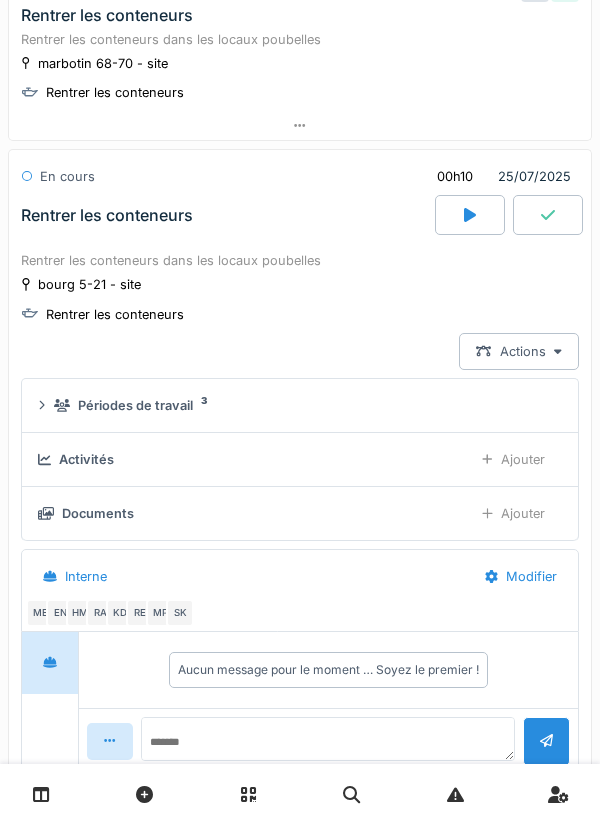 scroll, scrollTop: 657, scrollLeft: 0, axis: vertical 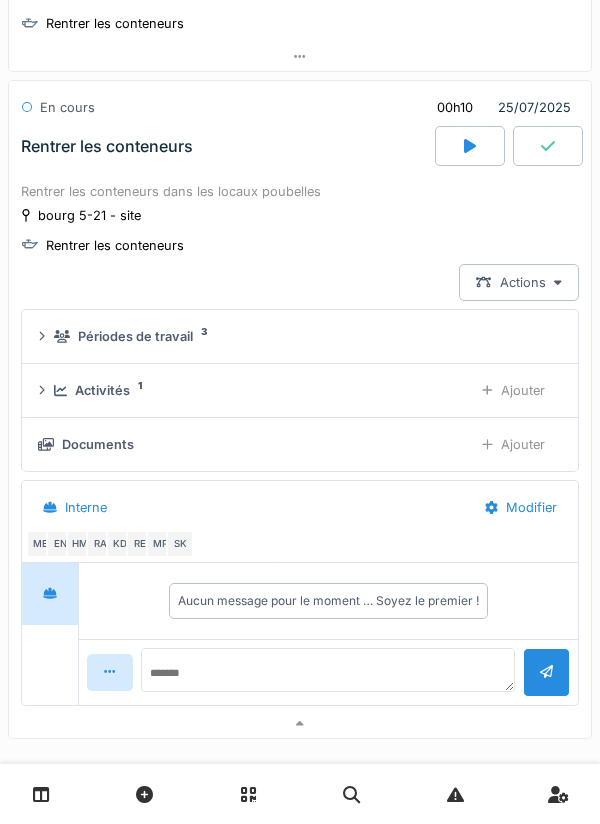 click at bounding box center [548, 146] 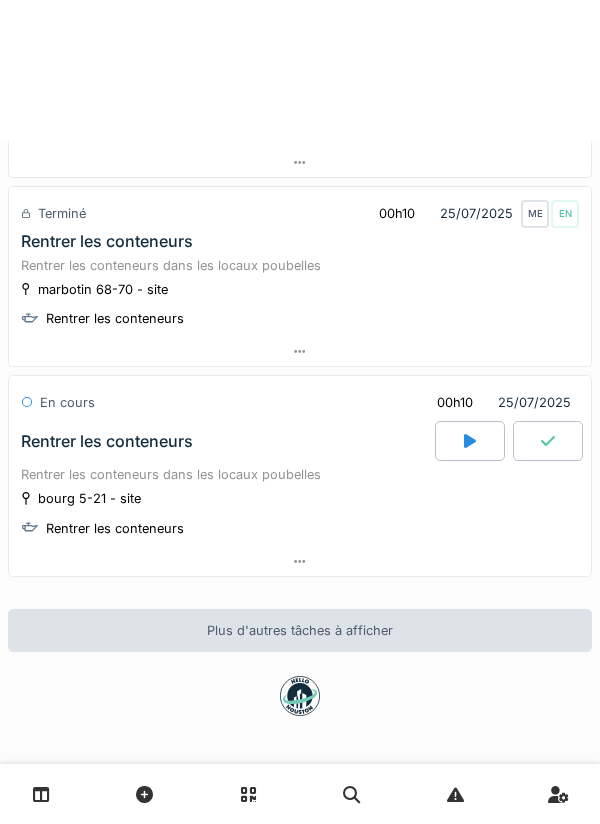 scroll, scrollTop: 362, scrollLeft: 0, axis: vertical 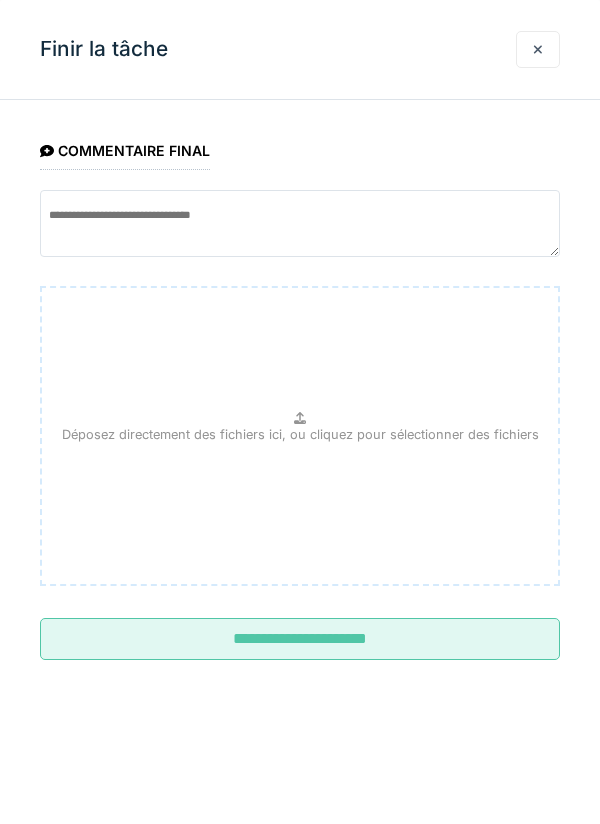 click on "**********" at bounding box center [300, 639] 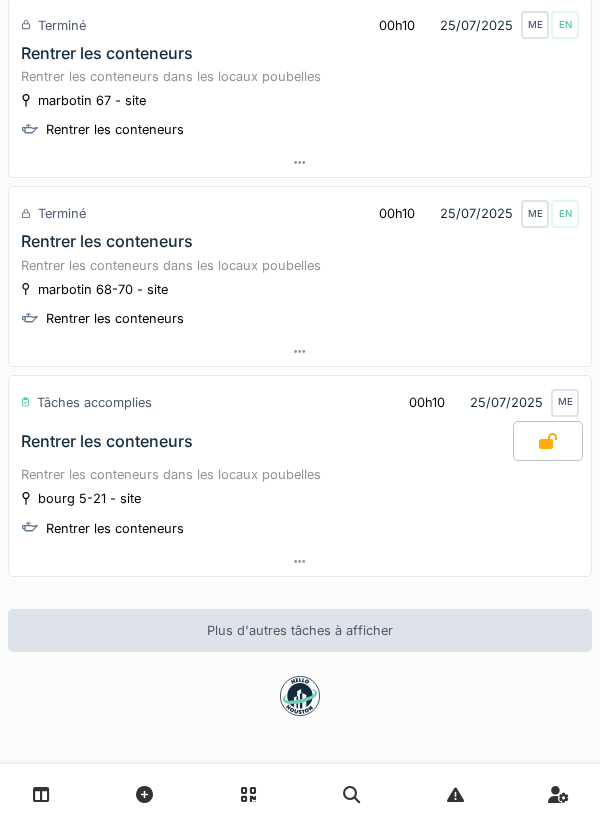 click at bounding box center (41, 794) 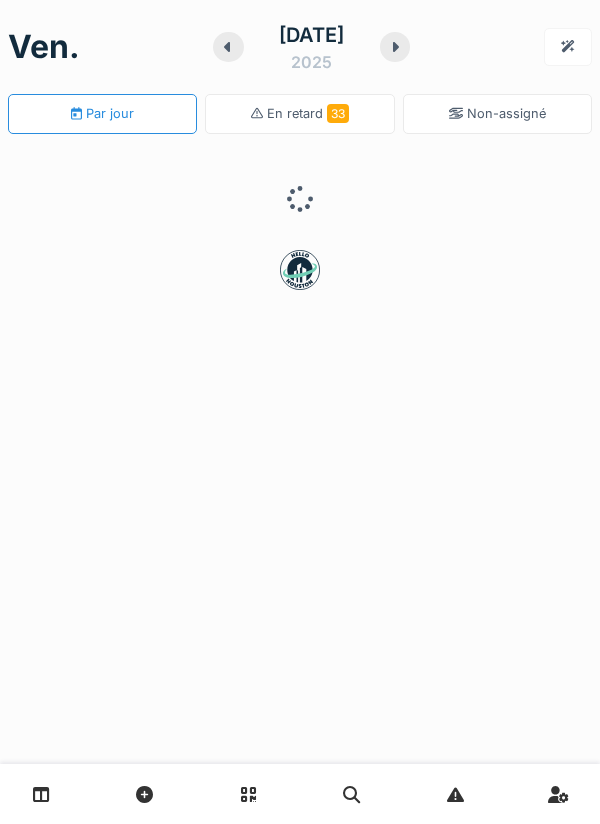 scroll, scrollTop: 0, scrollLeft: 0, axis: both 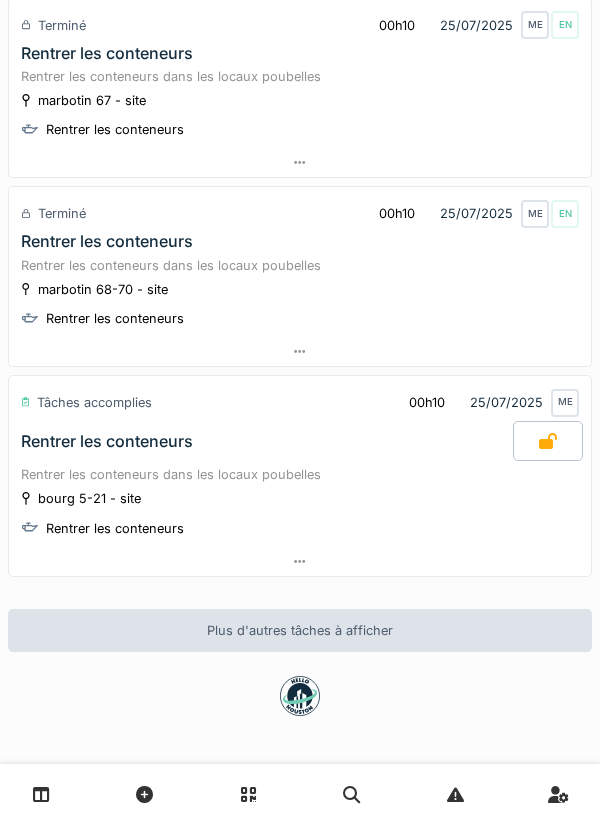 click at bounding box center [41, 794] 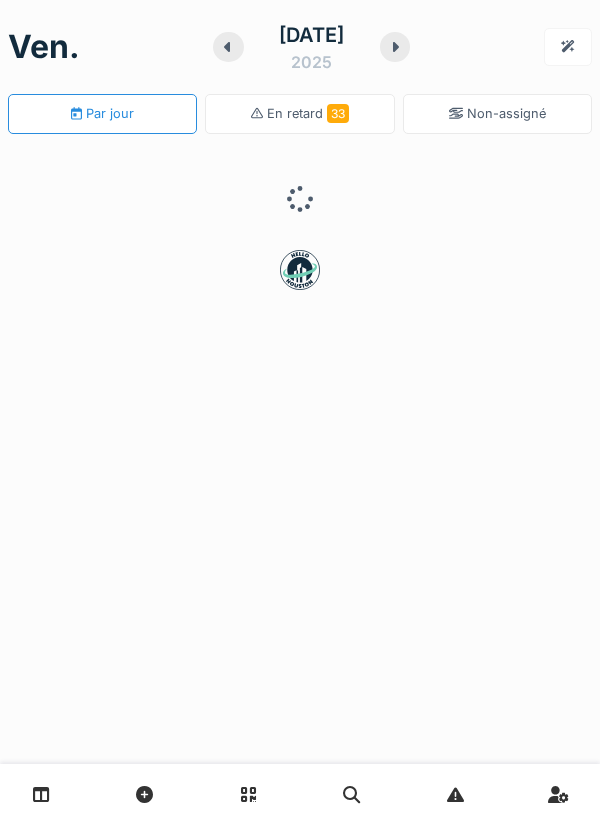 scroll, scrollTop: 0, scrollLeft: 0, axis: both 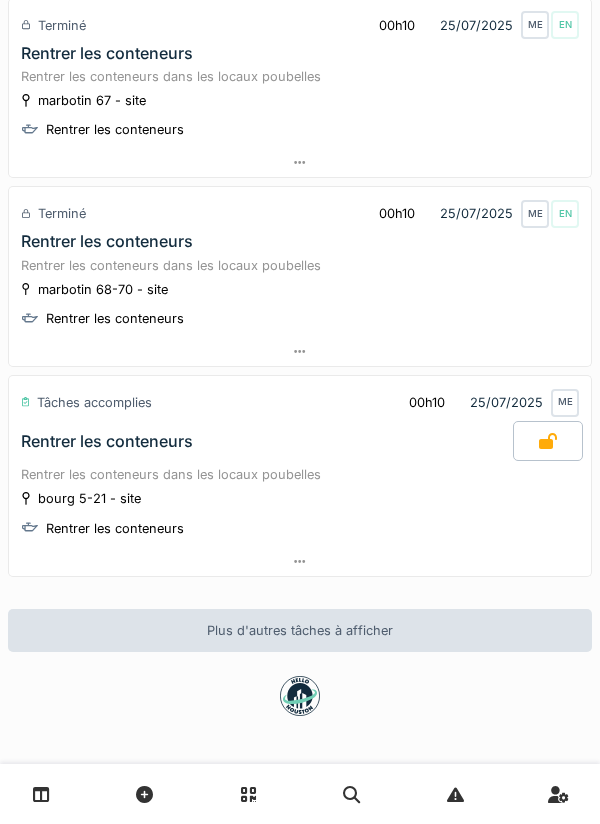 click at bounding box center [41, 794] 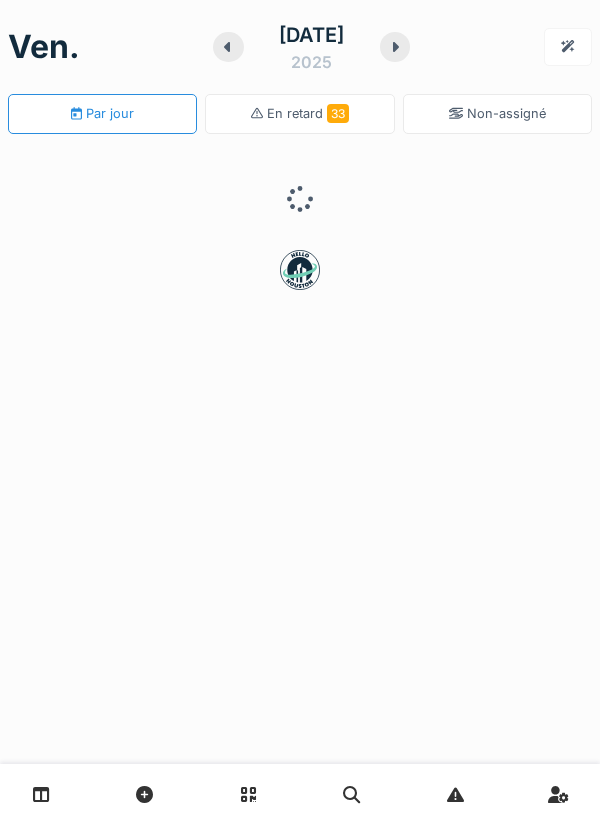 scroll, scrollTop: 0, scrollLeft: 0, axis: both 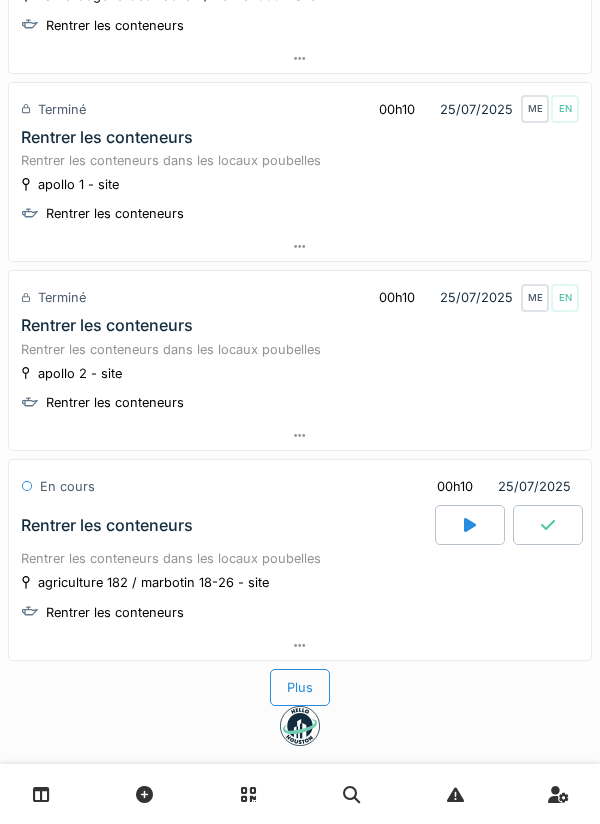 click at bounding box center (470, 525) 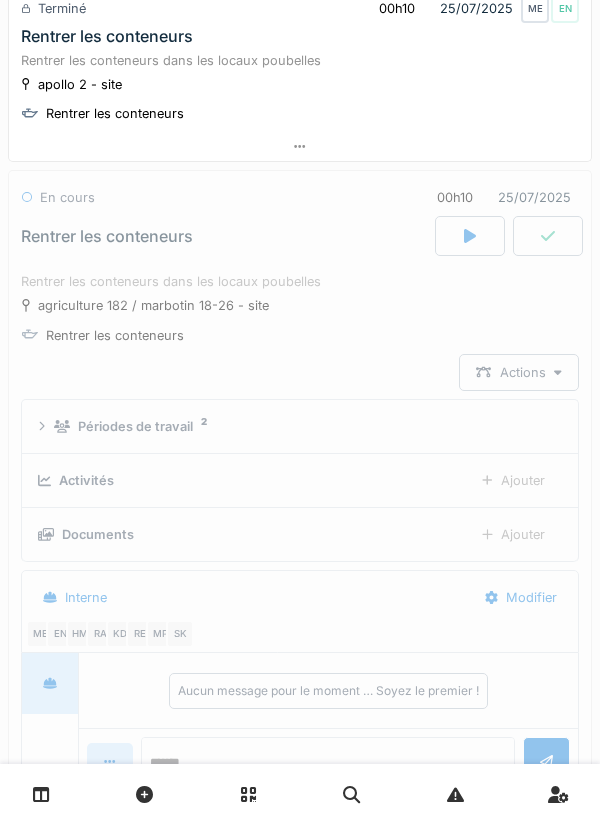 scroll, scrollTop: 4429, scrollLeft: 0, axis: vertical 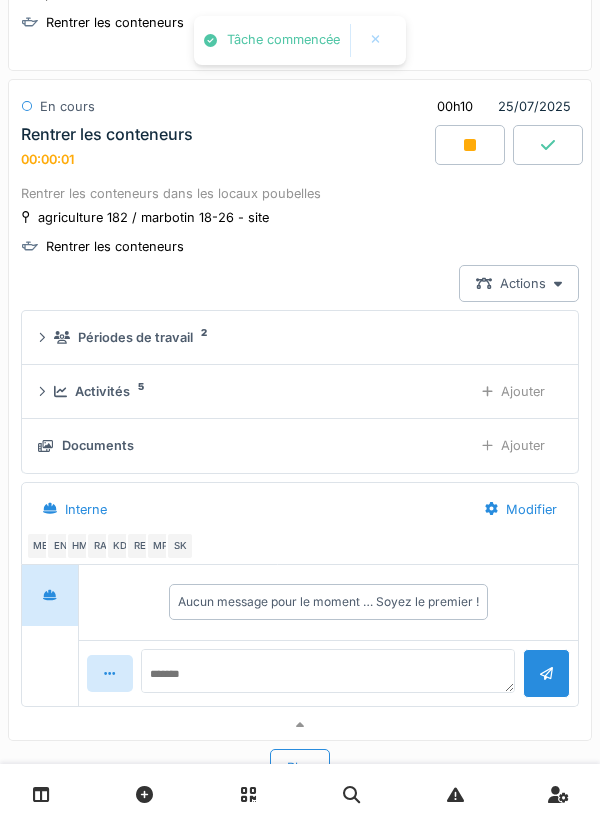 click on "Périodes de travail" at bounding box center (135, 337) 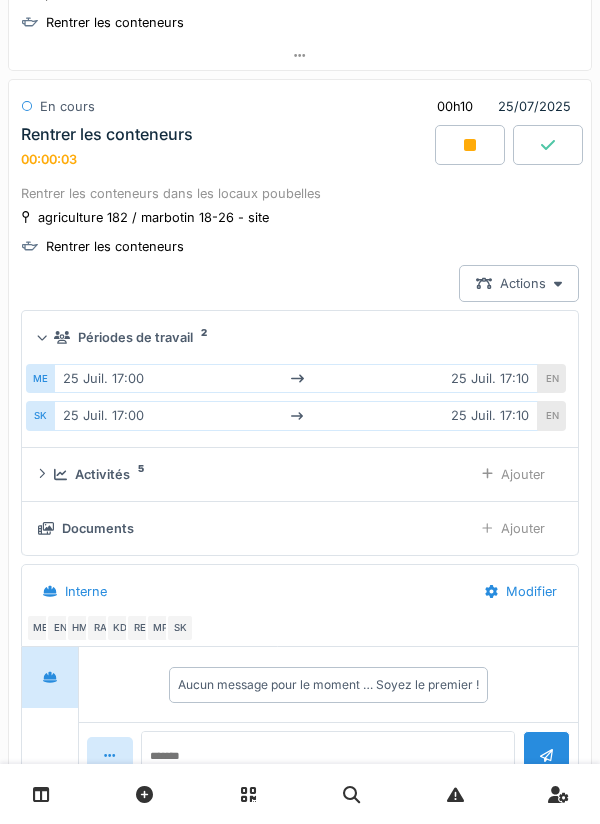 click on "Activités 5 Ajouter" at bounding box center (300, 474) 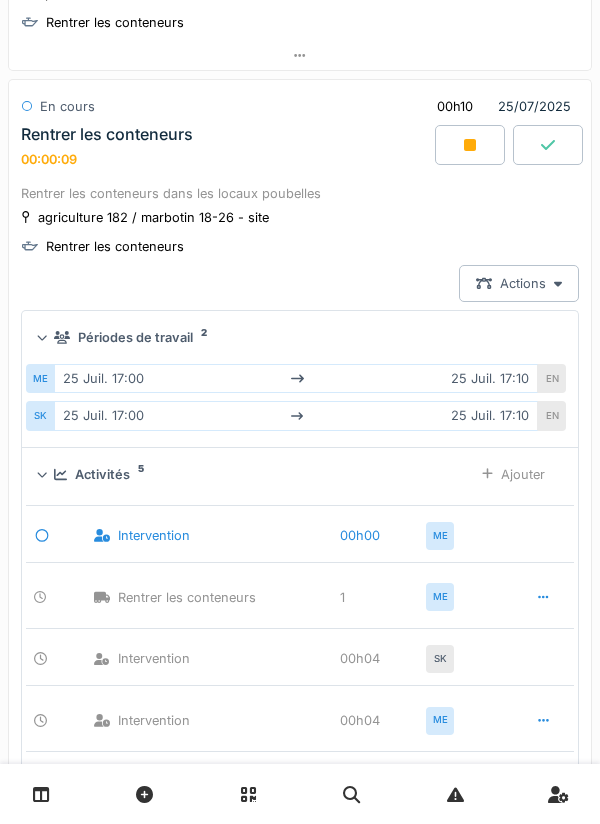 click at bounding box center (470, 145) 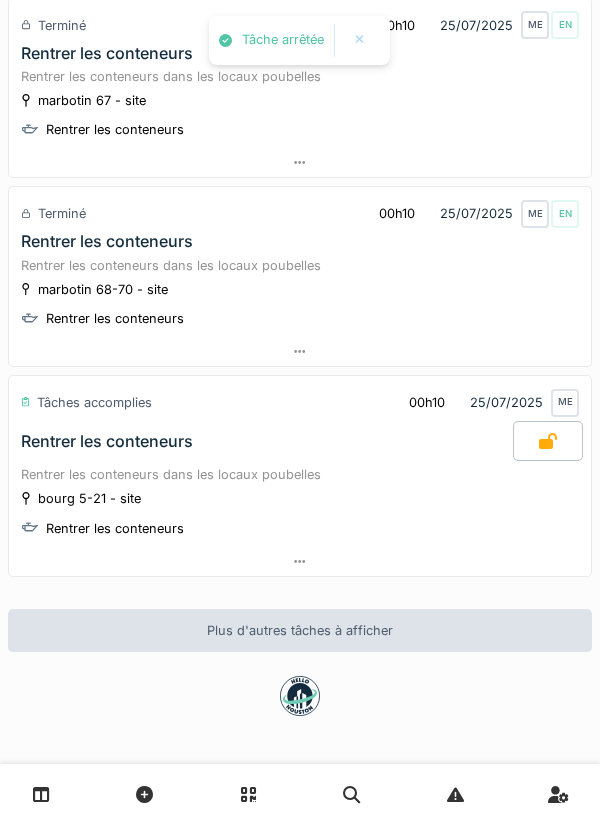 scroll, scrollTop: 362, scrollLeft: 0, axis: vertical 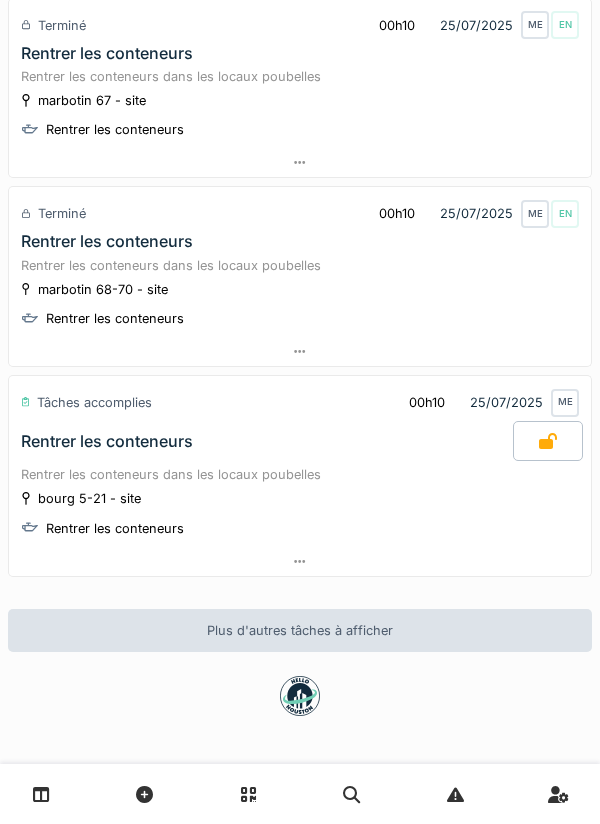 click at bounding box center (41, 794) 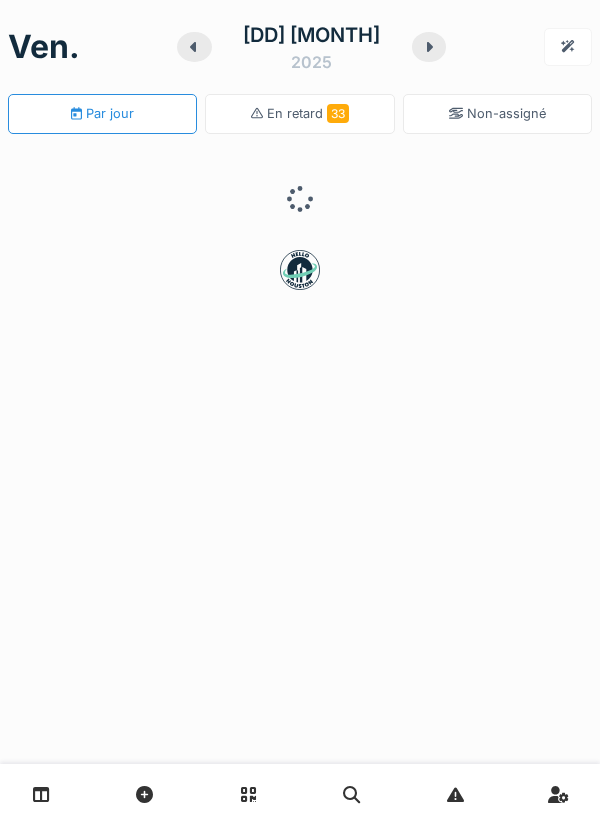 scroll, scrollTop: 0, scrollLeft: 0, axis: both 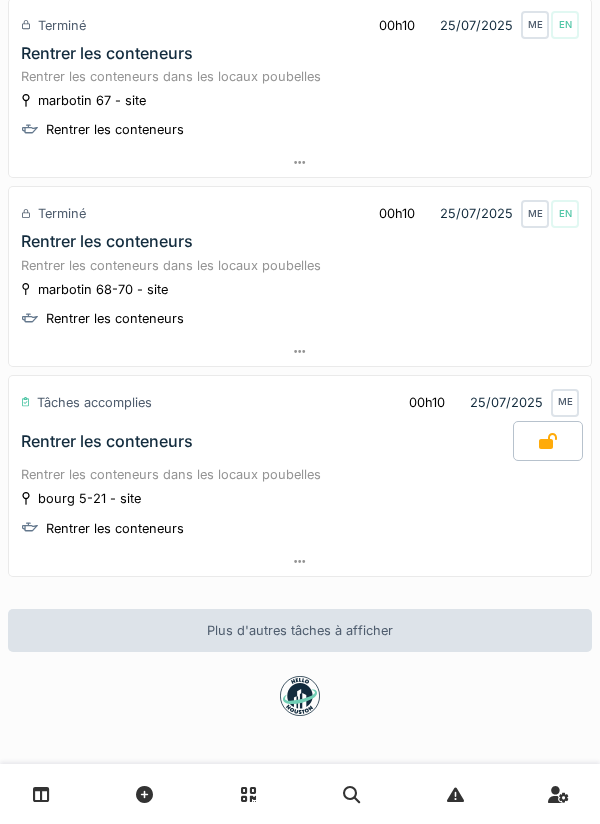 click on "Rentrer les conteneurs dans les locaux poubelles" at bounding box center (300, 474) 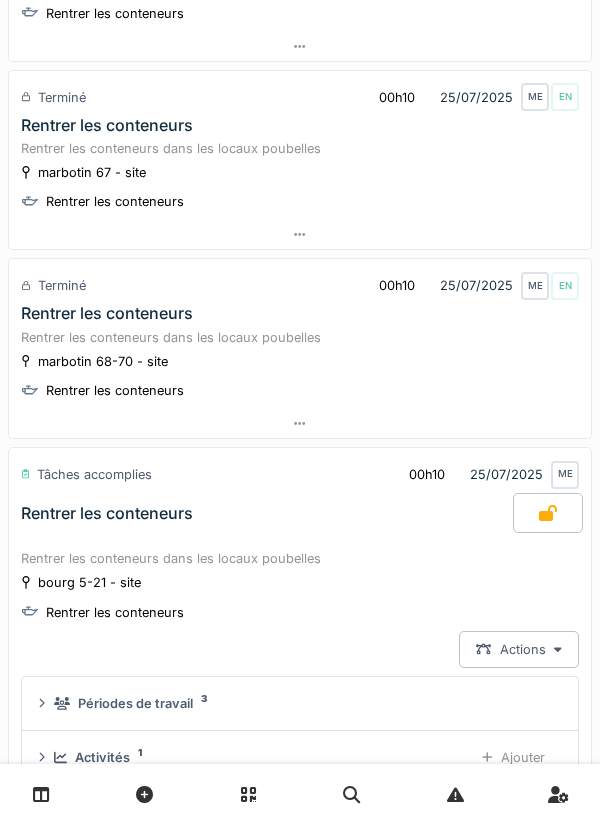 scroll, scrollTop: 286, scrollLeft: 0, axis: vertical 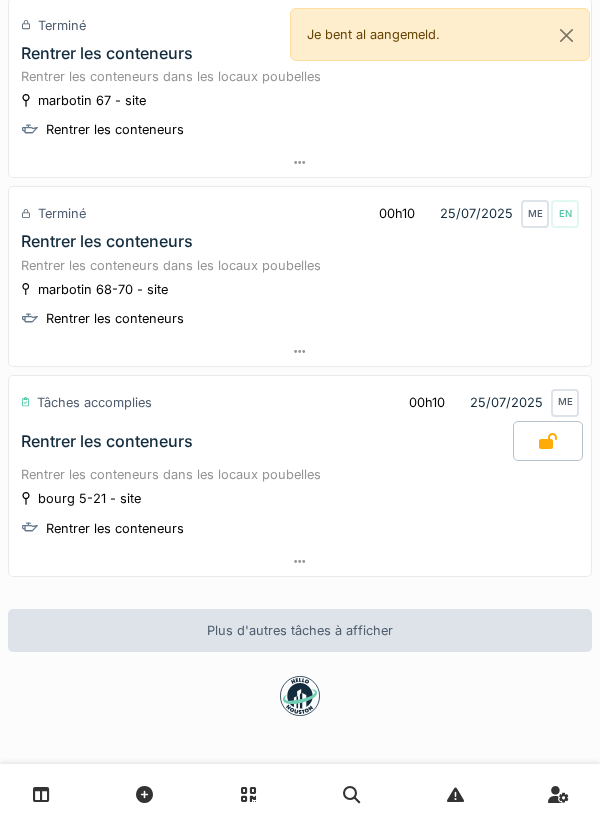 click on "Rentrer les conteneurs dans les locaux poubelles" at bounding box center (300, 474) 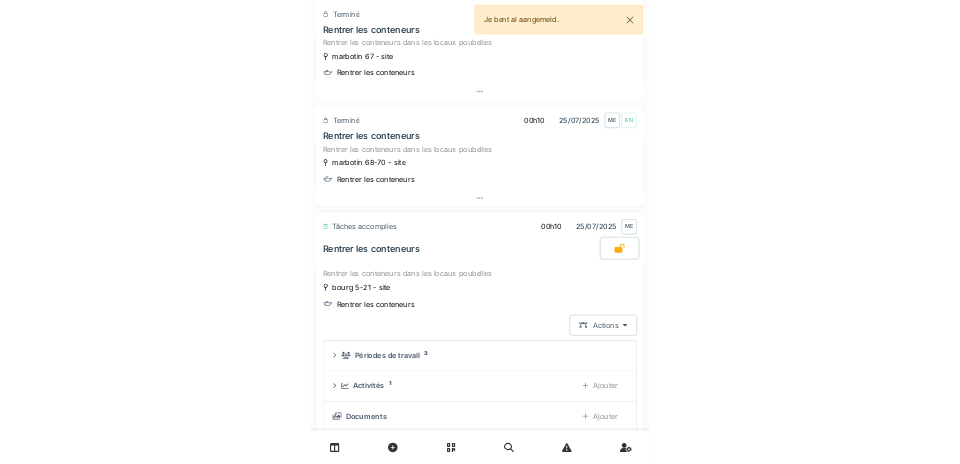 scroll, scrollTop: 657, scrollLeft: 0, axis: vertical 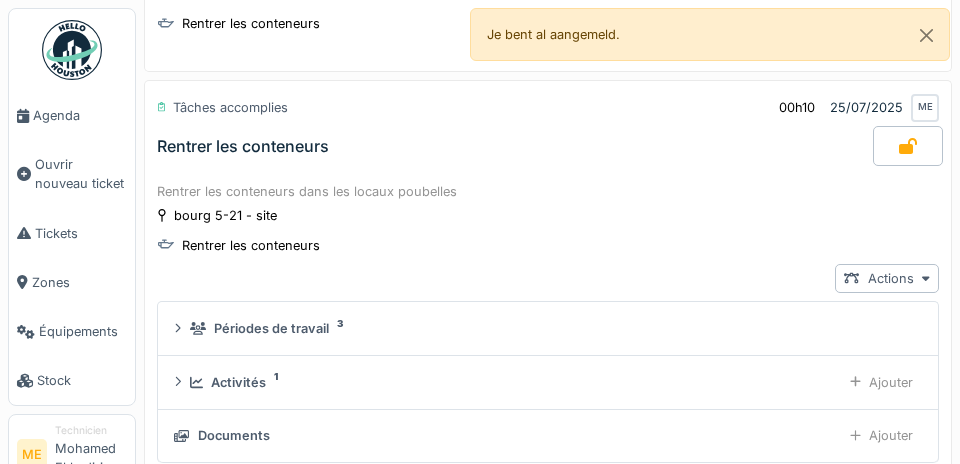 click on "Agenda" at bounding box center [80, 115] 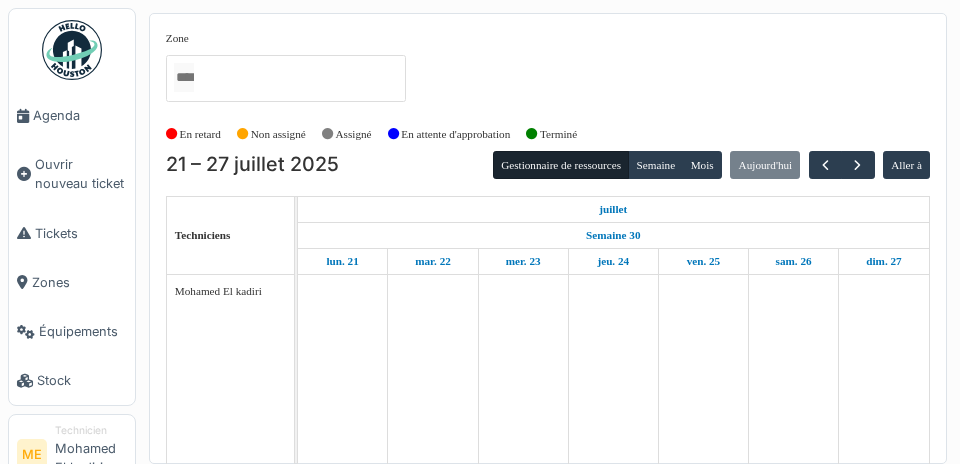 scroll, scrollTop: 0, scrollLeft: 0, axis: both 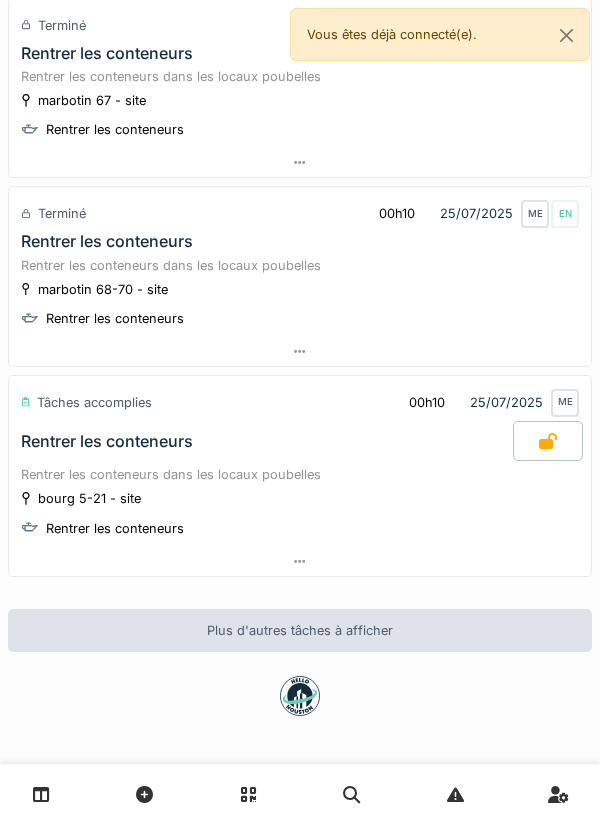 click on "Rentrer les conteneurs dans les locaux poubelles" at bounding box center [300, 474] 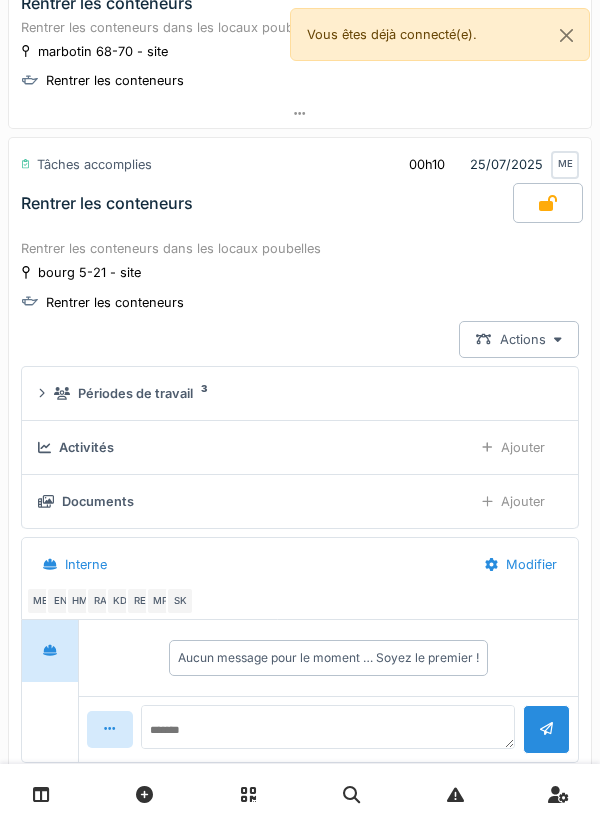 scroll, scrollTop: 657, scrollLeft: 0, axis: vertical 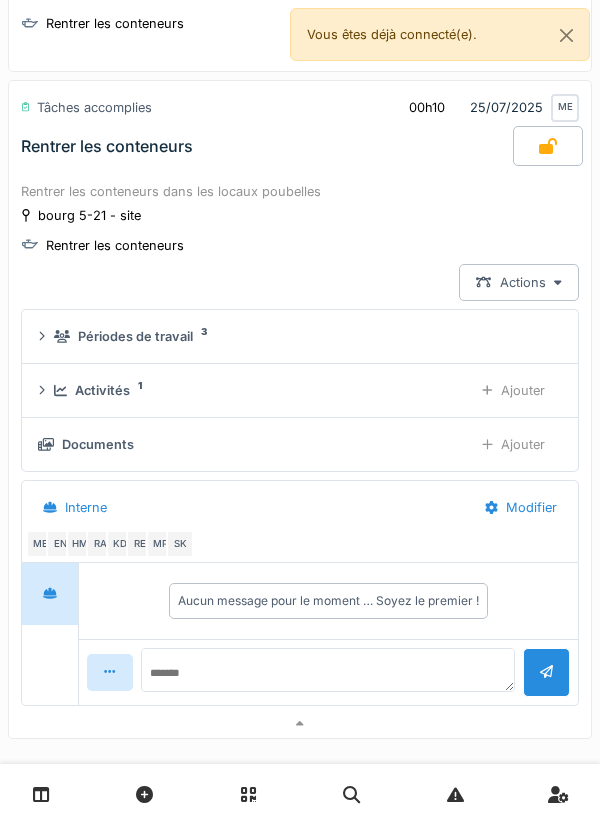click on "Activités 1 Ajouter" at bounding box center (300, 390) 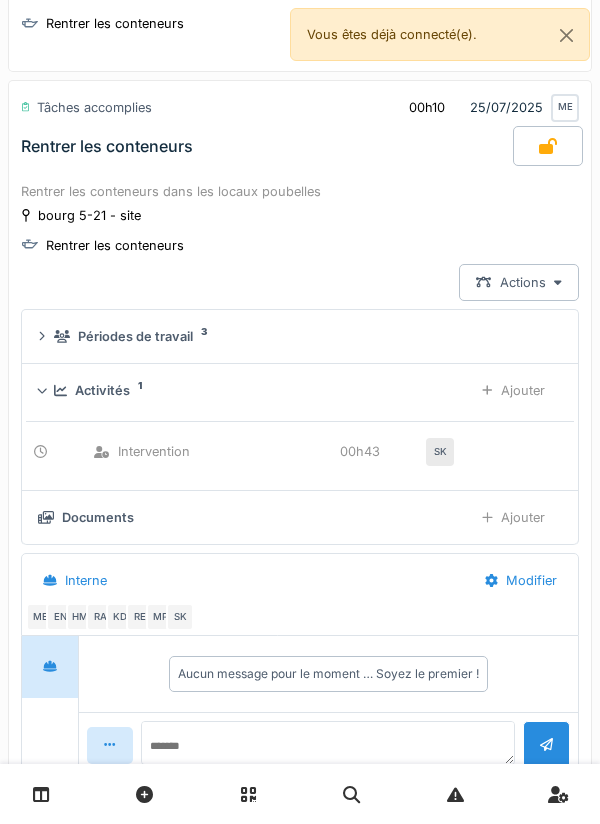 click at bounding box center (548, 146) 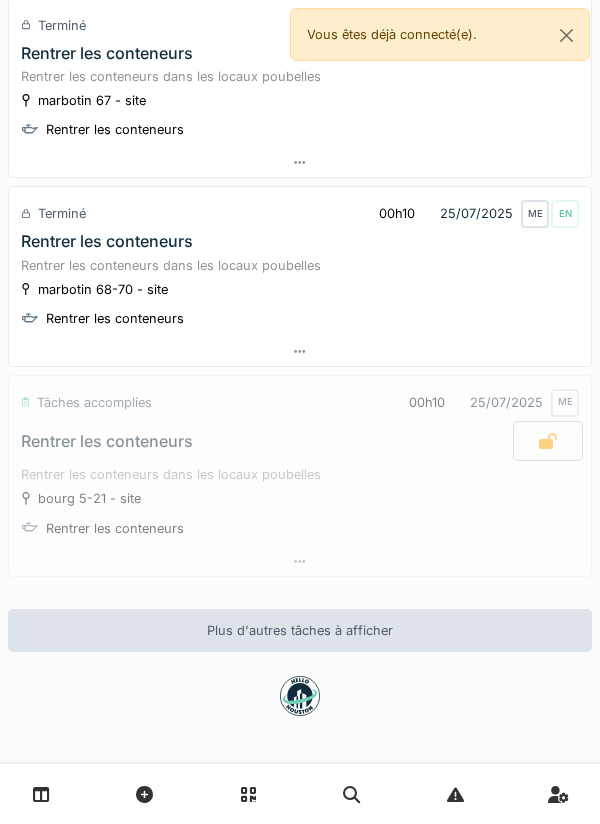 scroll, scrollTop: 362, scrollLeft: 0, axis: vertical 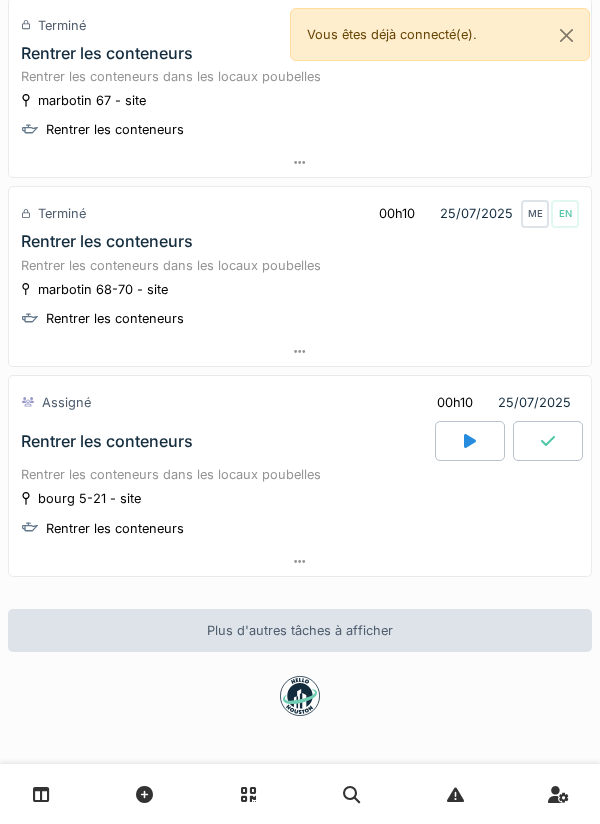 click at bounding box center [470, 441] 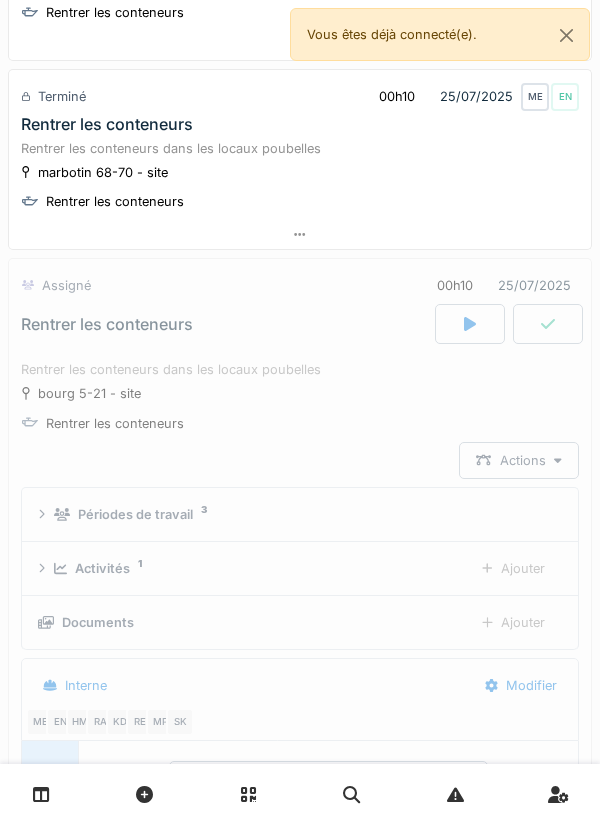 scroll, scrollTop: 657, scrollLeft: 0, axis: vertical 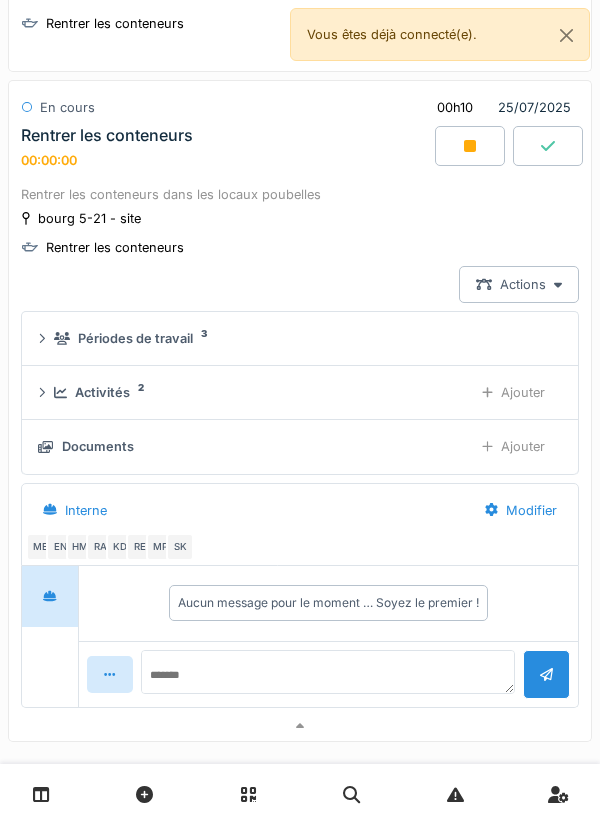 click on "Activités 2" at bounding box center [255, 392] 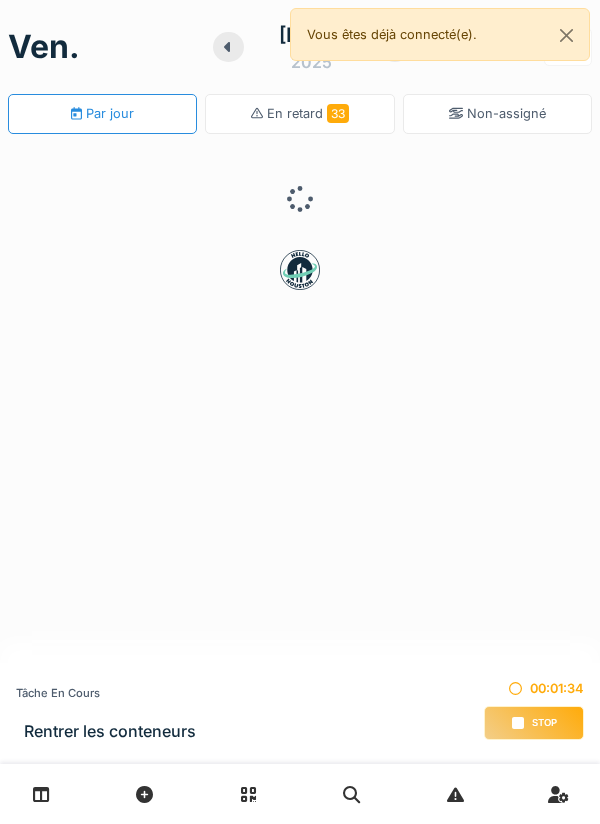 scroll, scrollTop: 0, scrollLeft: 0, axis: both 